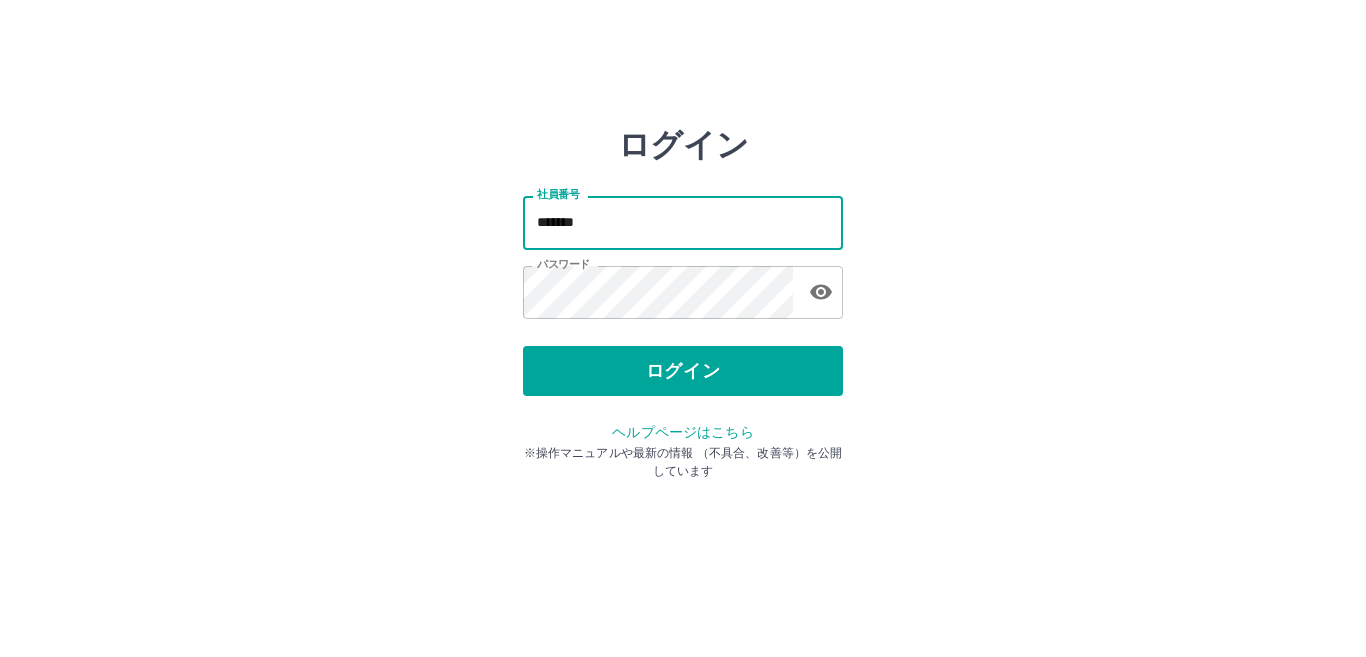 scroll, scrollTop: 0, scrollLeft: 0, axis: both 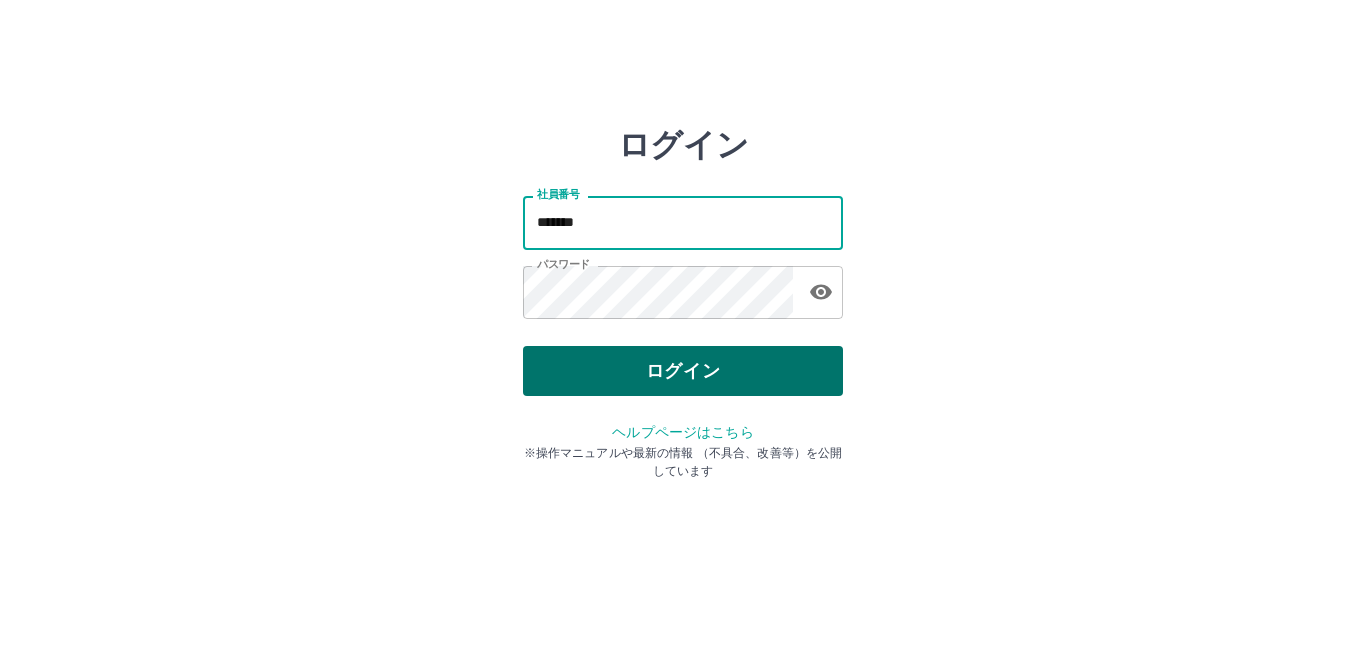 click on "ログイン" at bounding box center [683, 371] 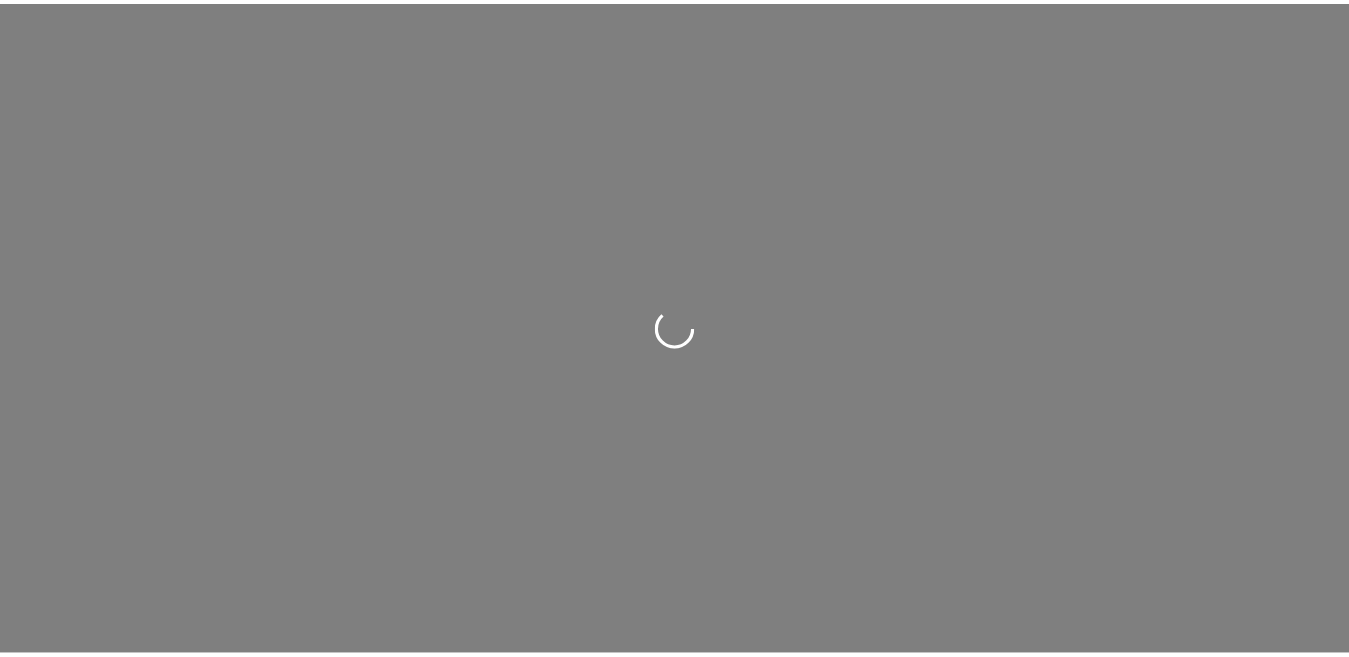scroll, scrollTop: 0, scrollLeft: 0, axis: both 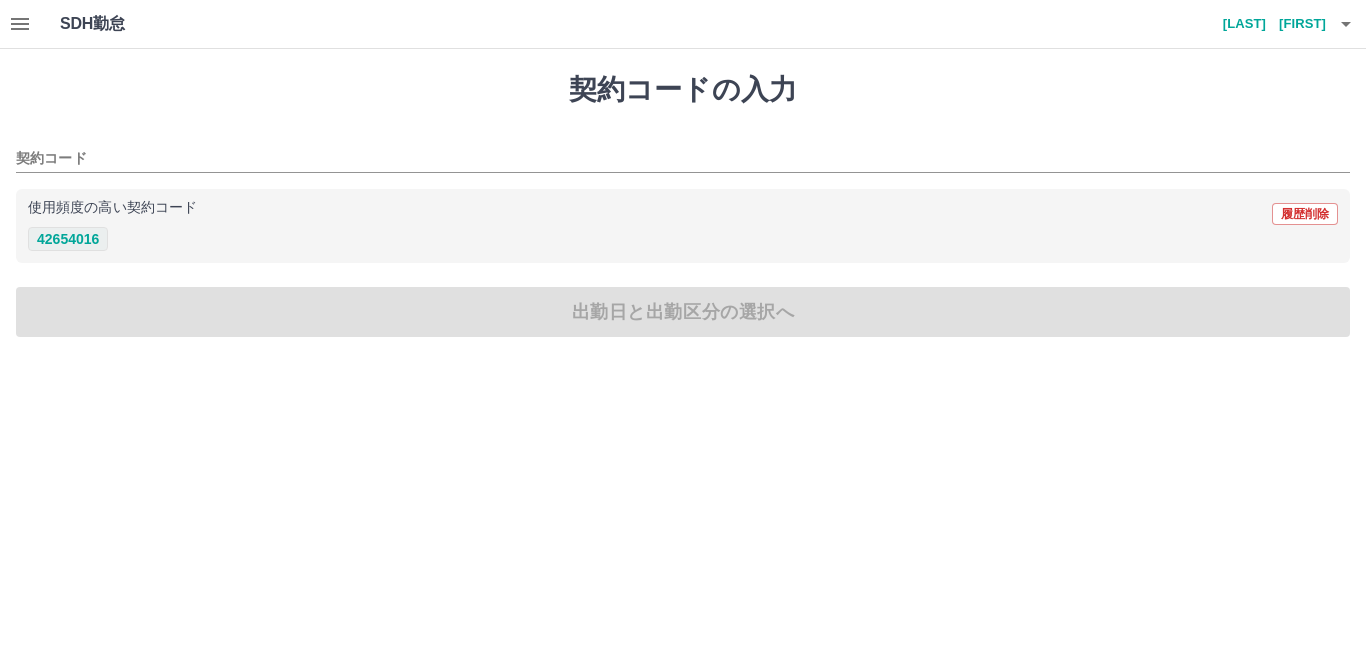 click on "42654016" at bounding box center (68, 239) 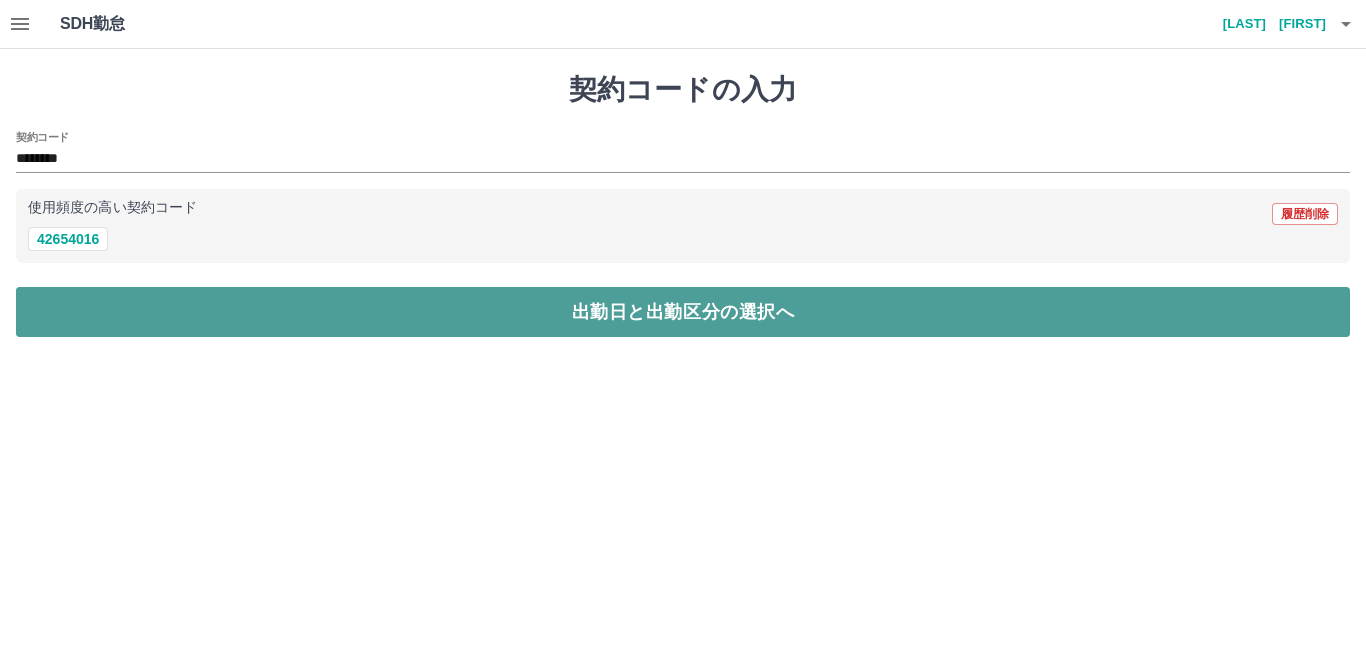click on "出勤日と出勤区分の選択へ" at bounding box center (683, 312) 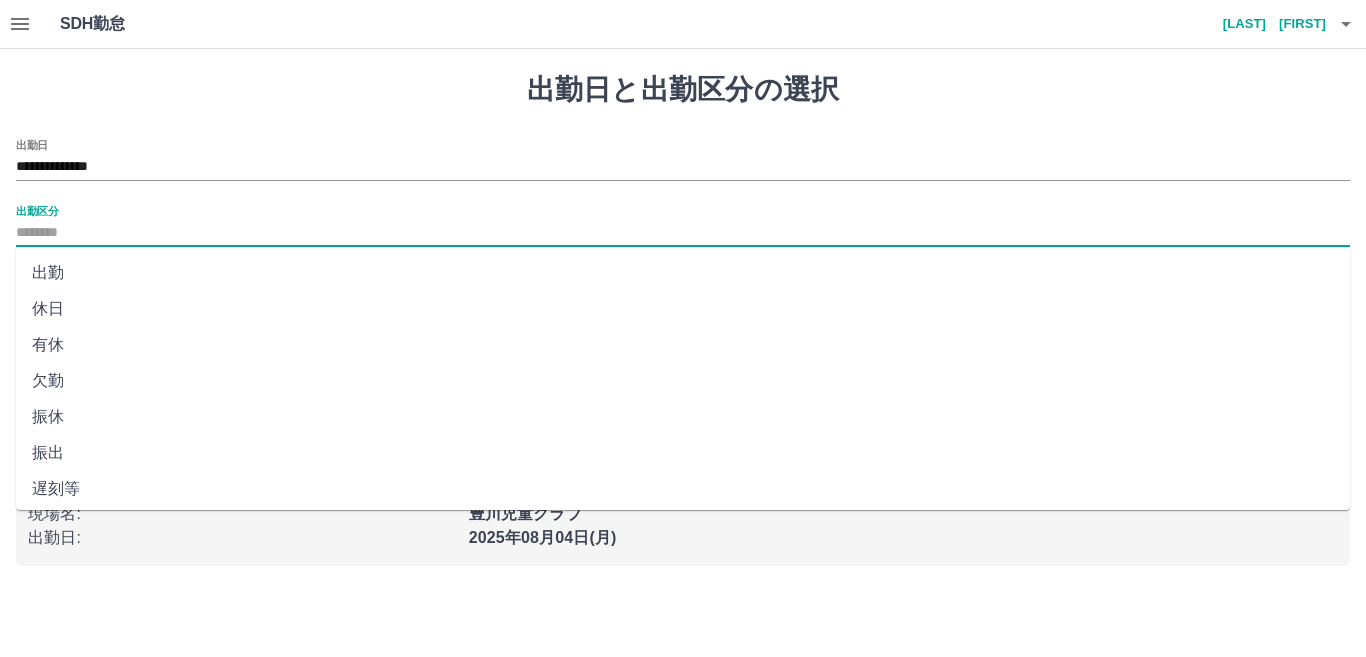 click on "出勤区分" at bounding box center (683, 233) 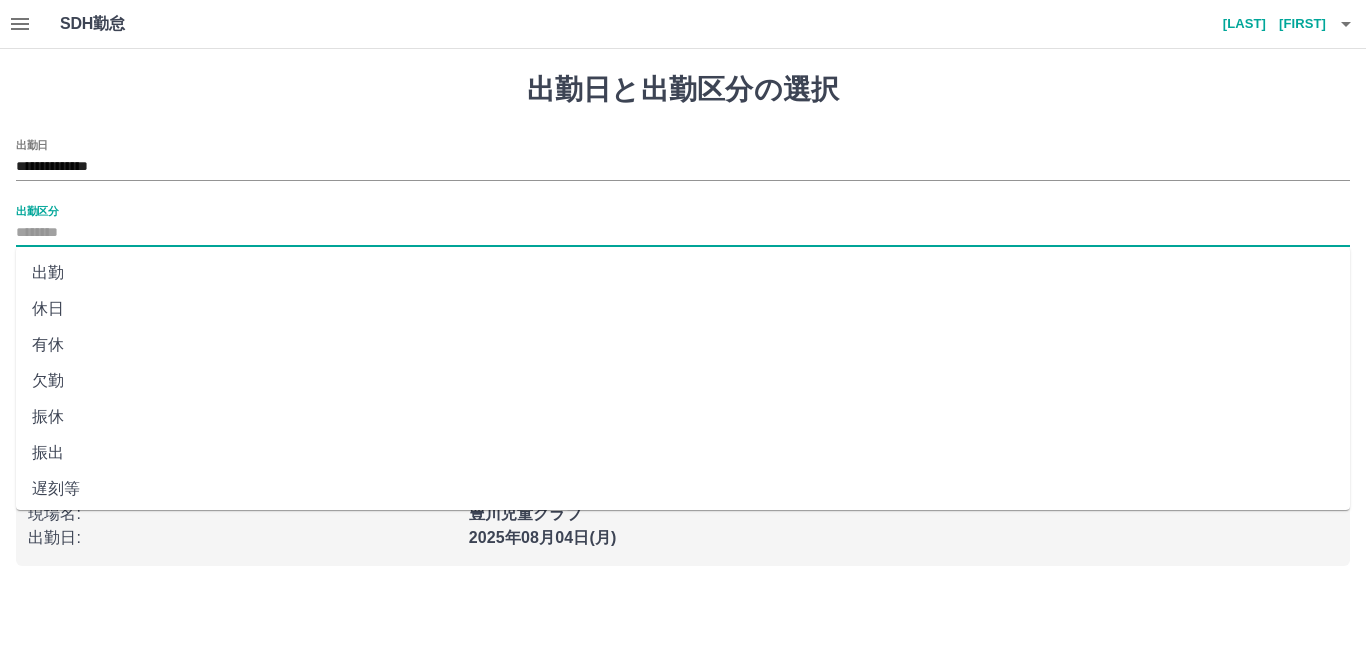 click on "出勤" at bounding box center (683, 273) 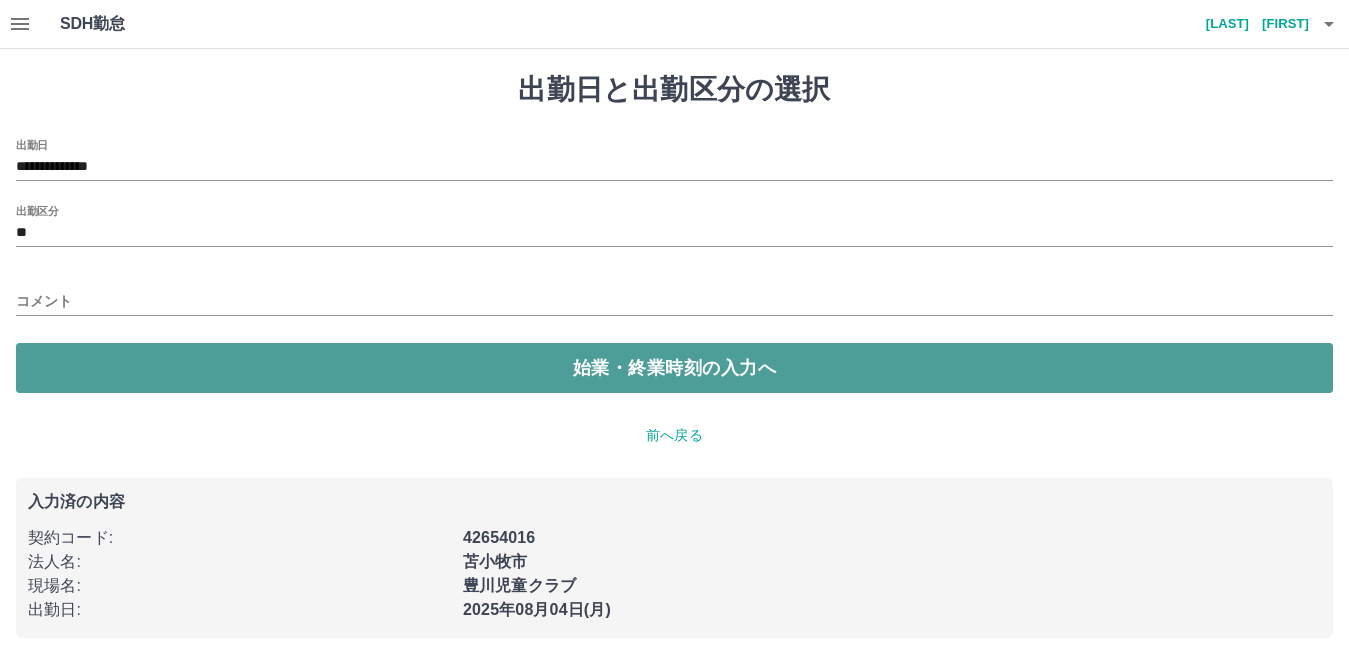click on "始業・終業時刻の入力へ" at bounding box center (674, 368) 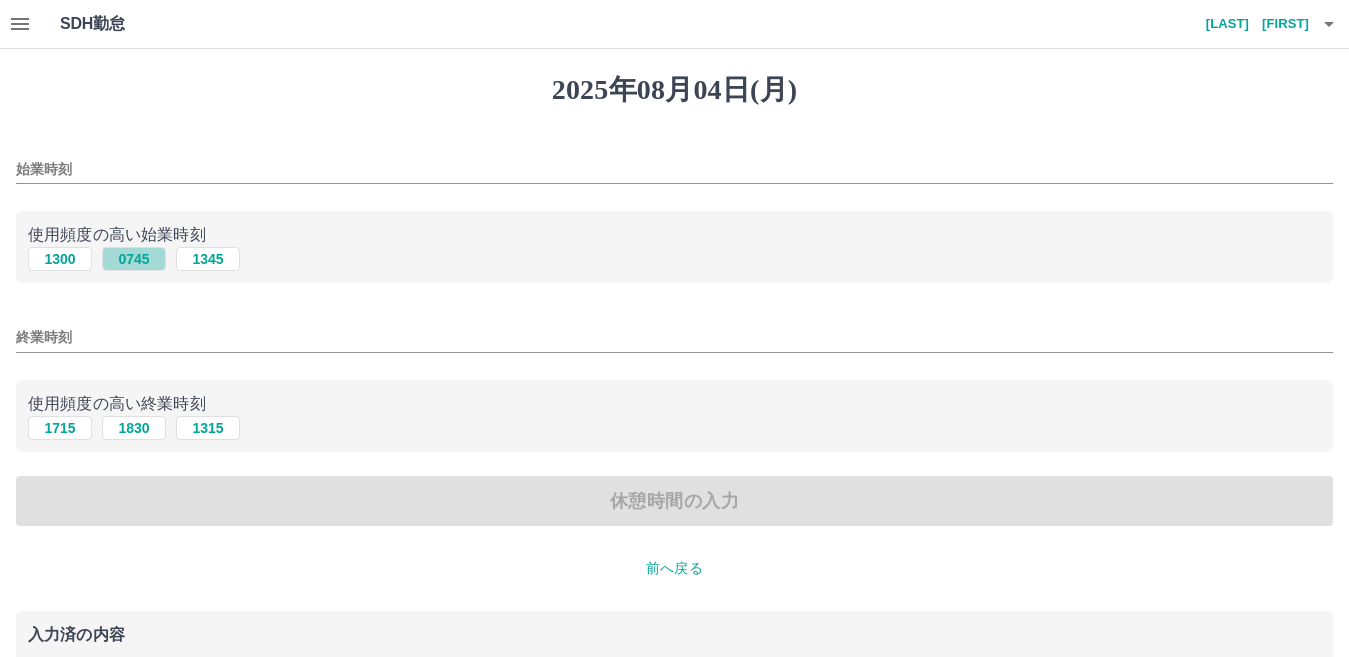 click on "0745" at bounding box center [134, 259] 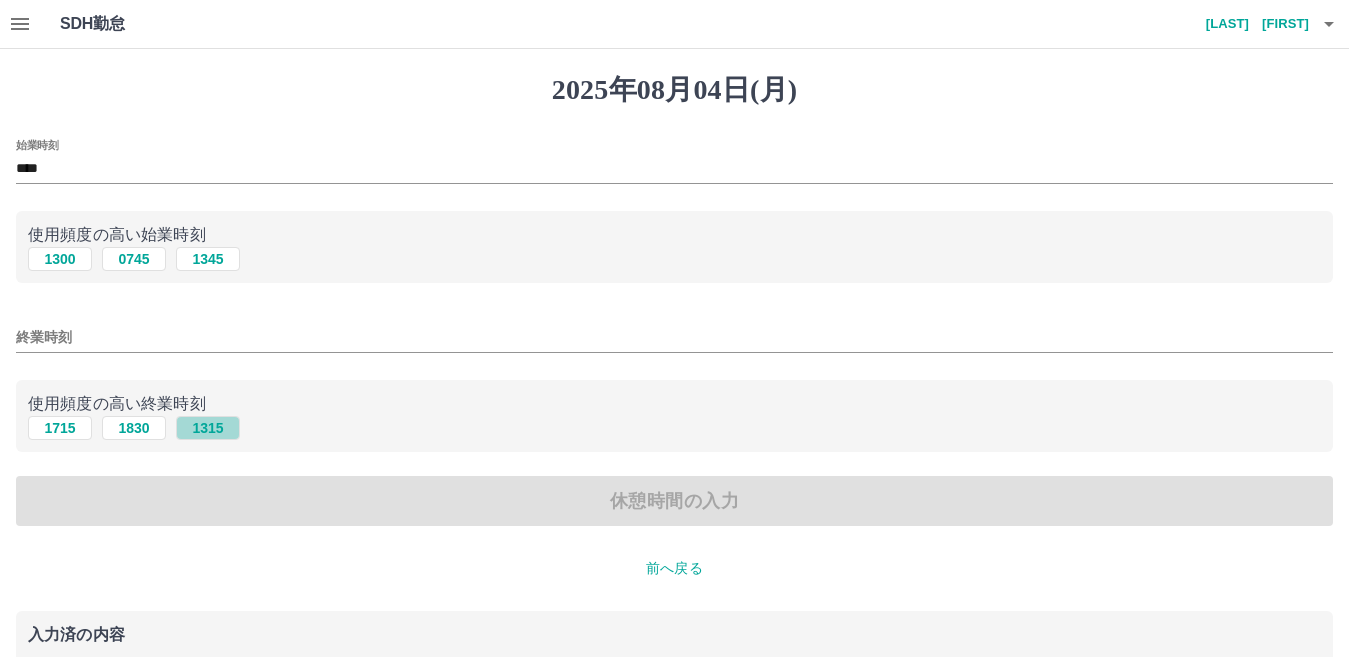 click on "1315" at bounding box center (208, 428) 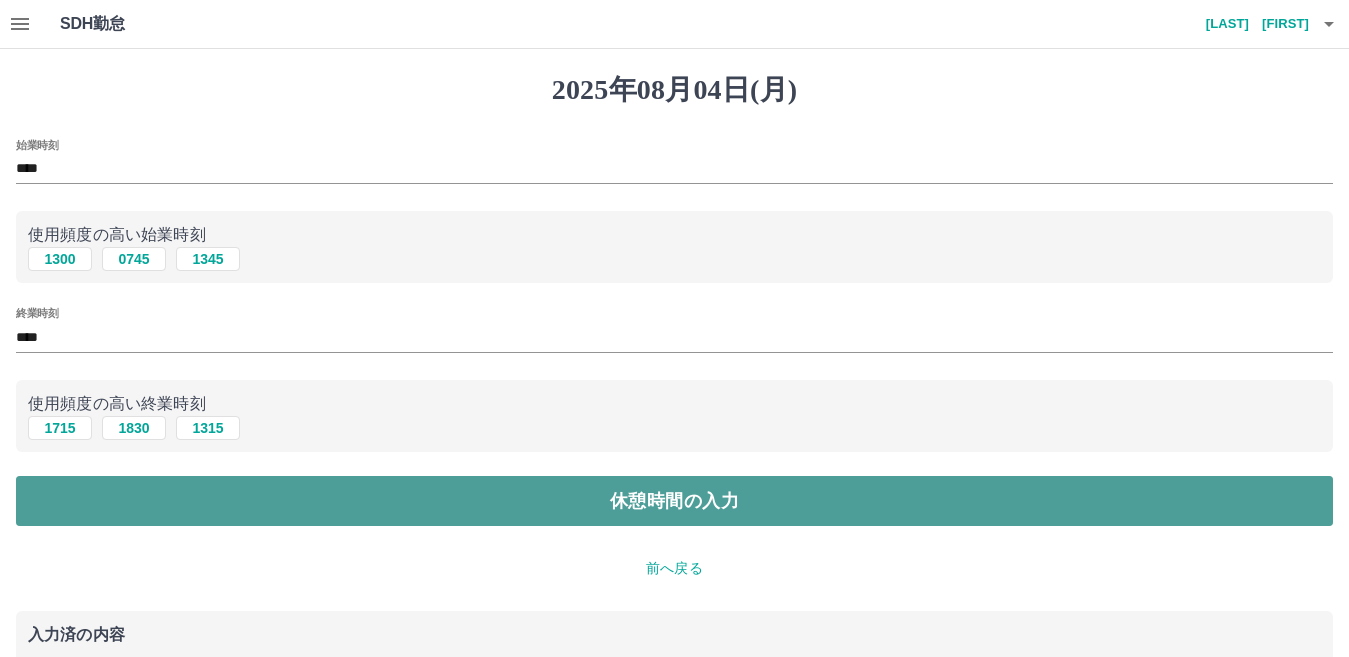 click on "休憩時間の入力" at bounding box center (674, 501) 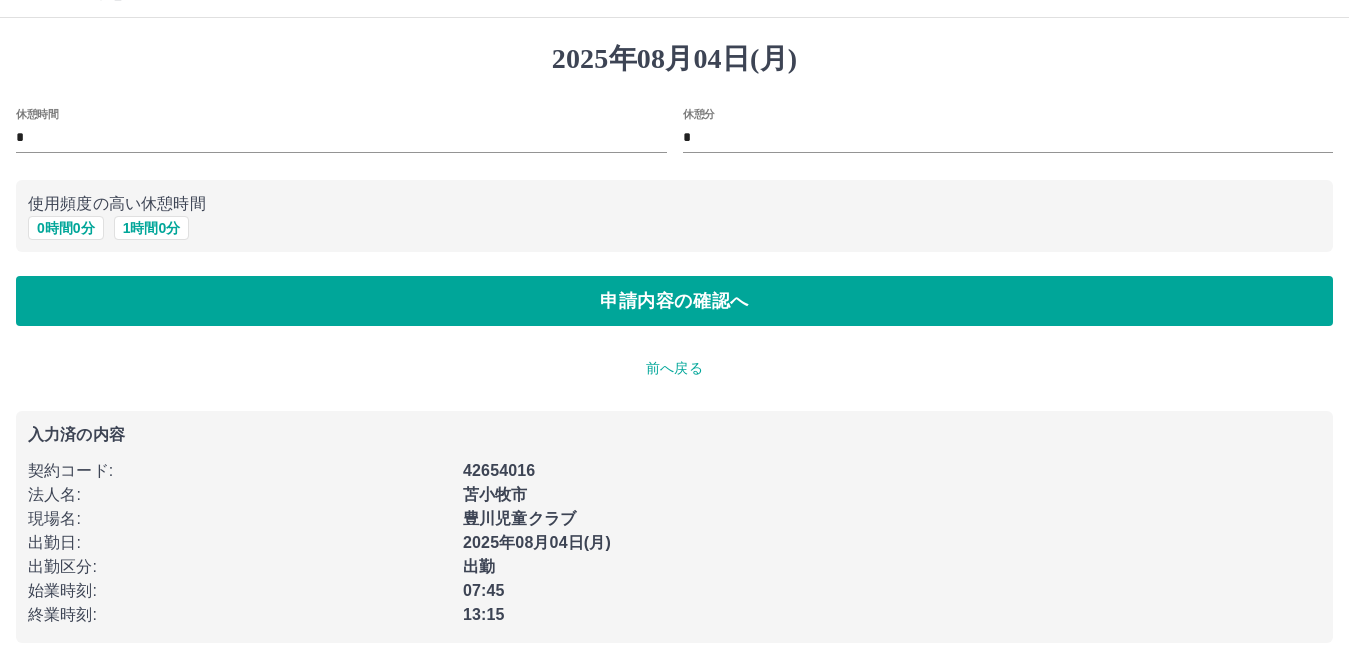 scroll, scrollTop: 42, scrollLeft: 0, axis: vertical 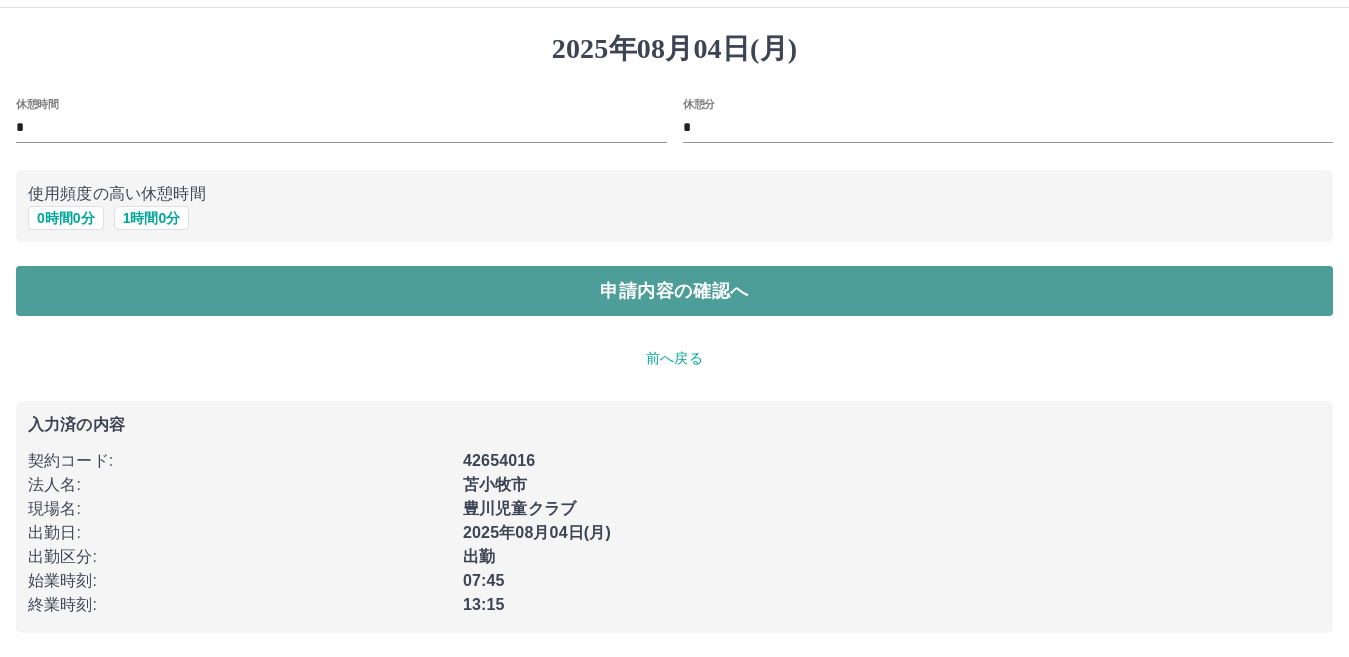 click on "申請内容の確認へ" at bounding box center (674, 291) 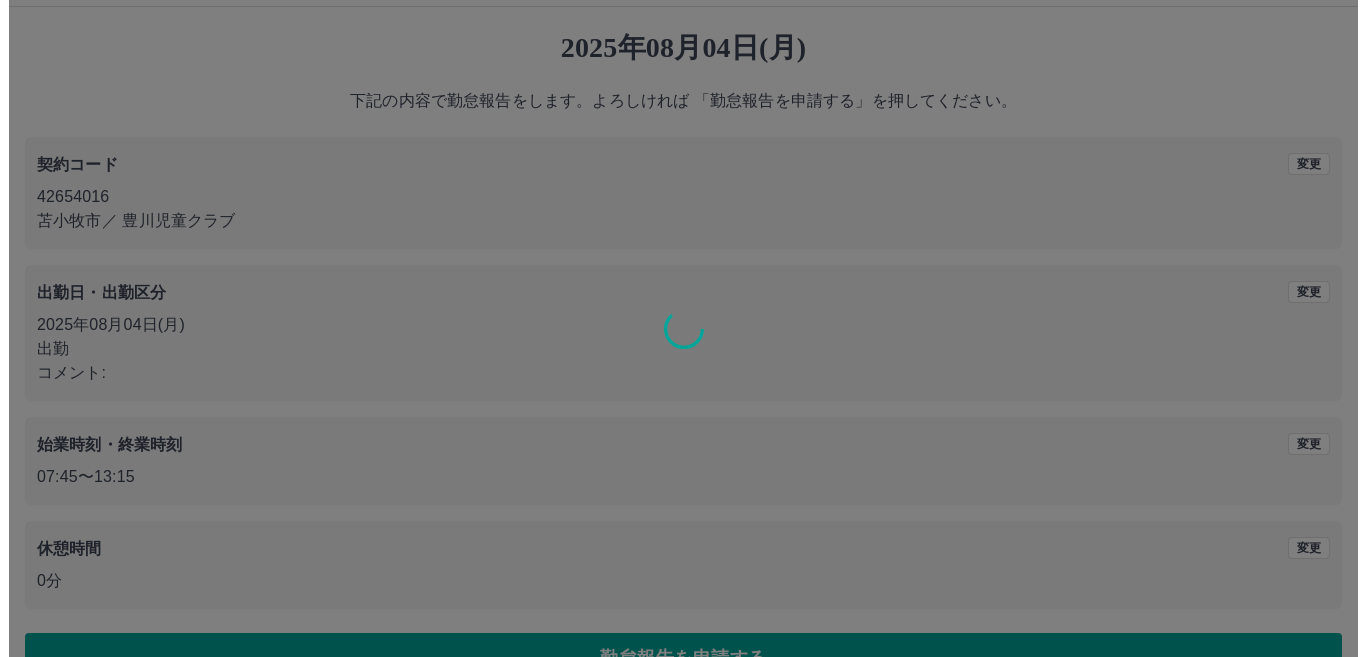 scroll, scrollTop: 0, scrollLeft: 0, axis: both 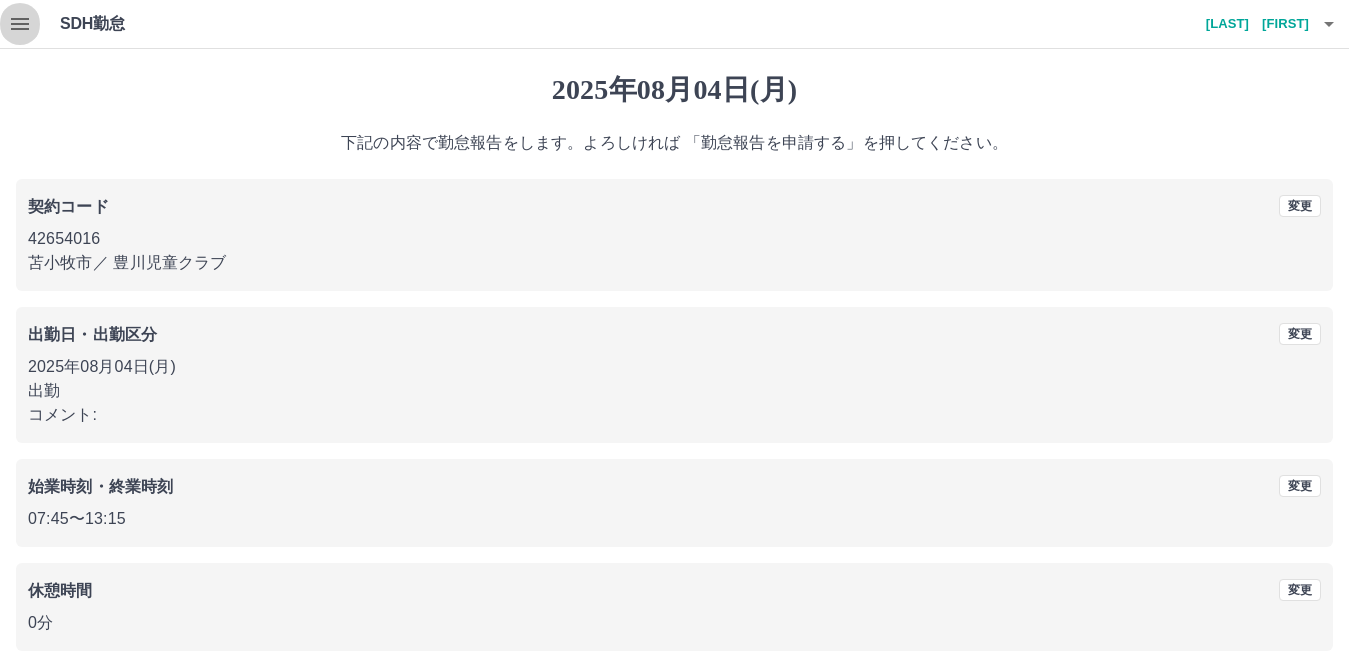 click 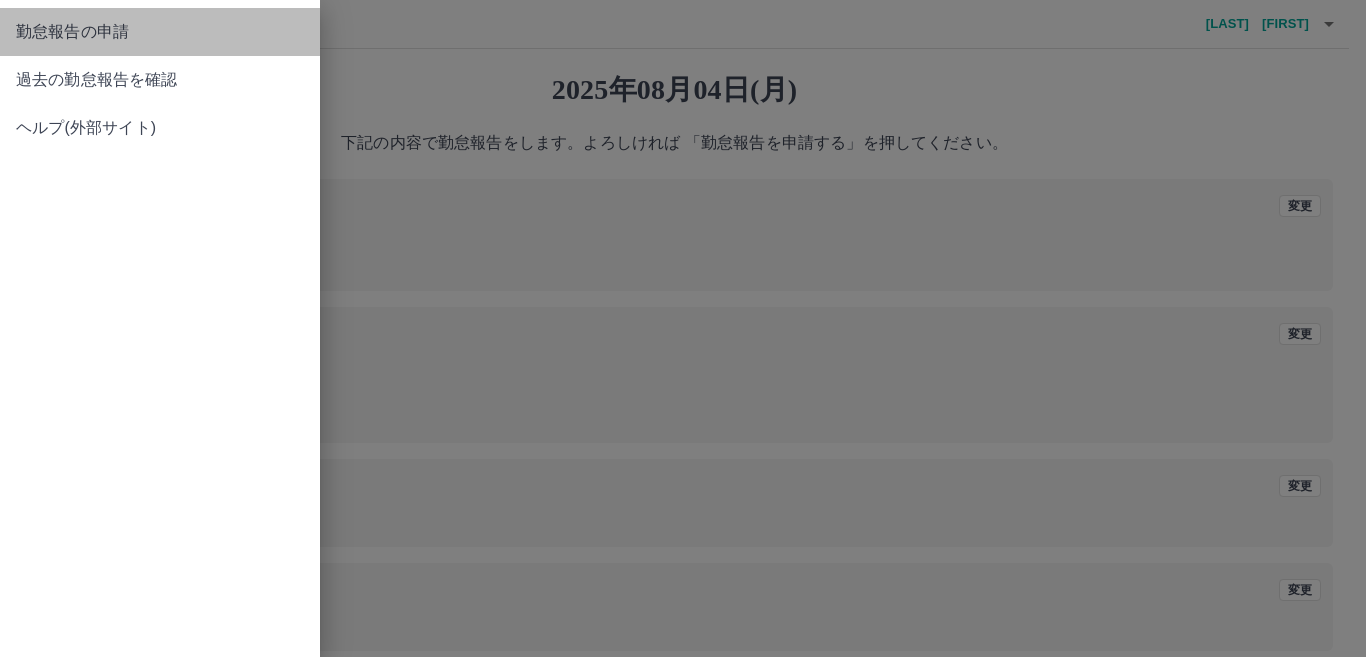 click on "勤怠報告の申請" at bounding box center [160, 32] 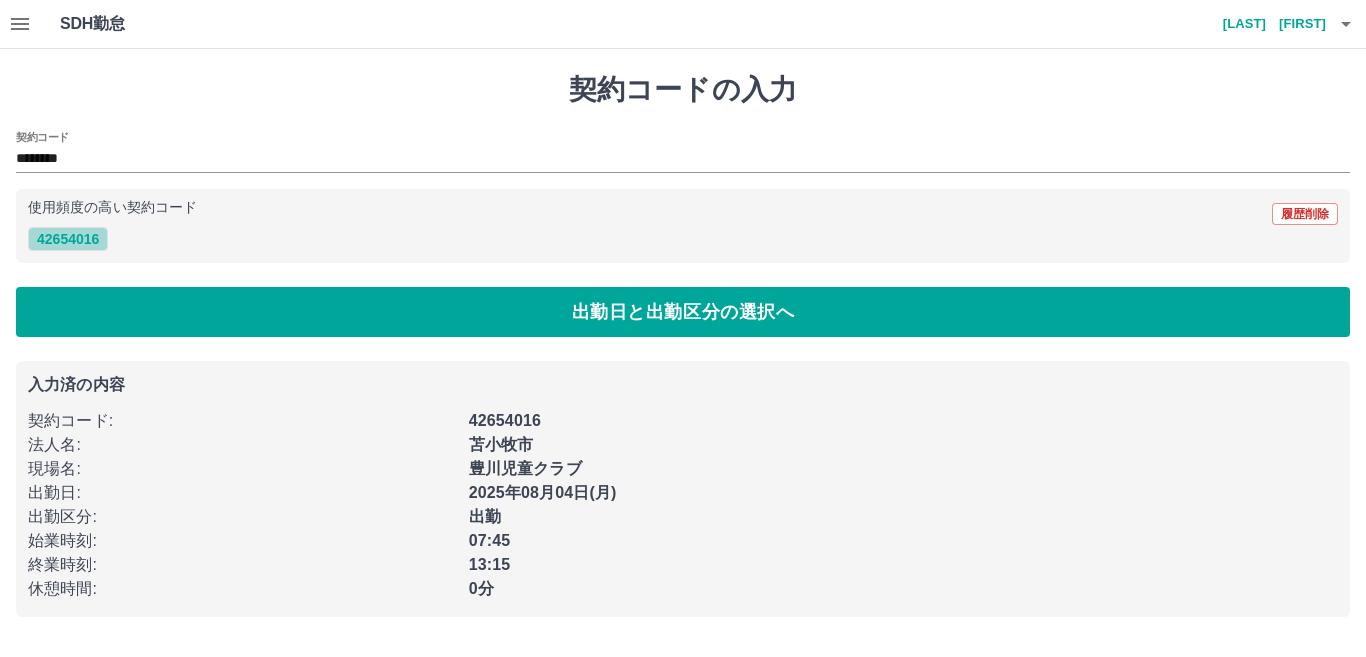 click on "42654016" at bounding box center (68, 239) 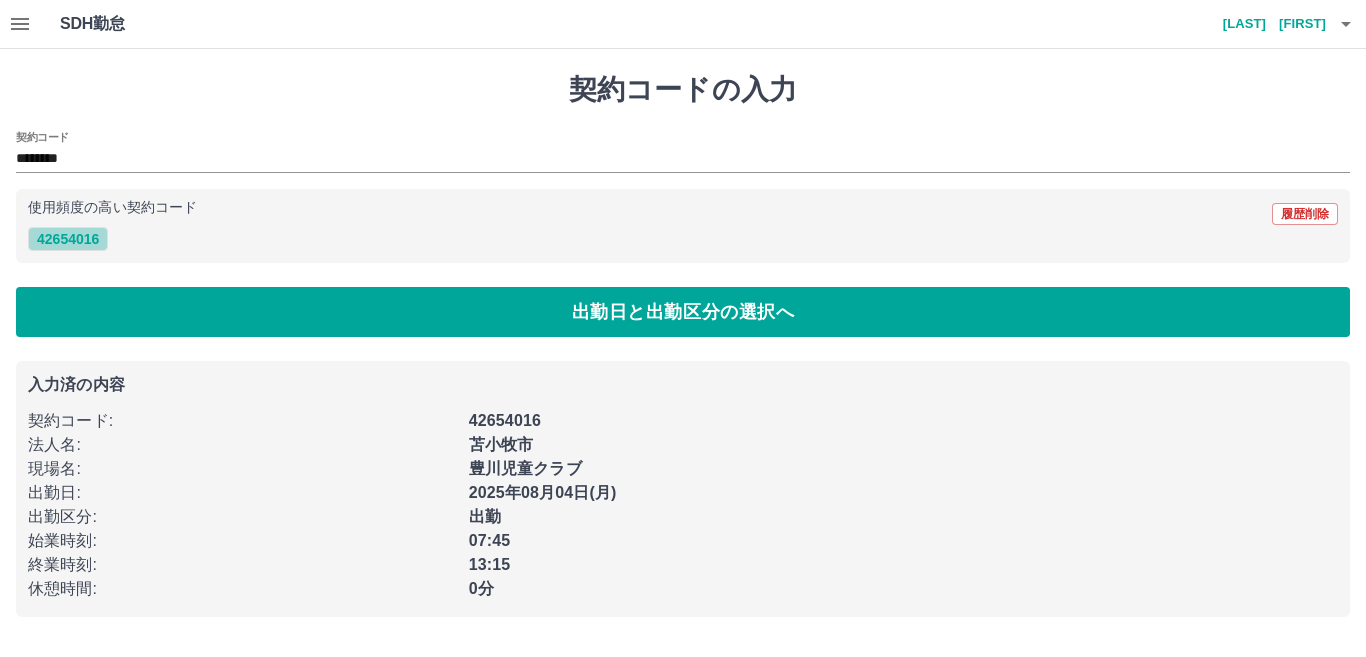 click on "42654016" at bounding box center (68, 239) 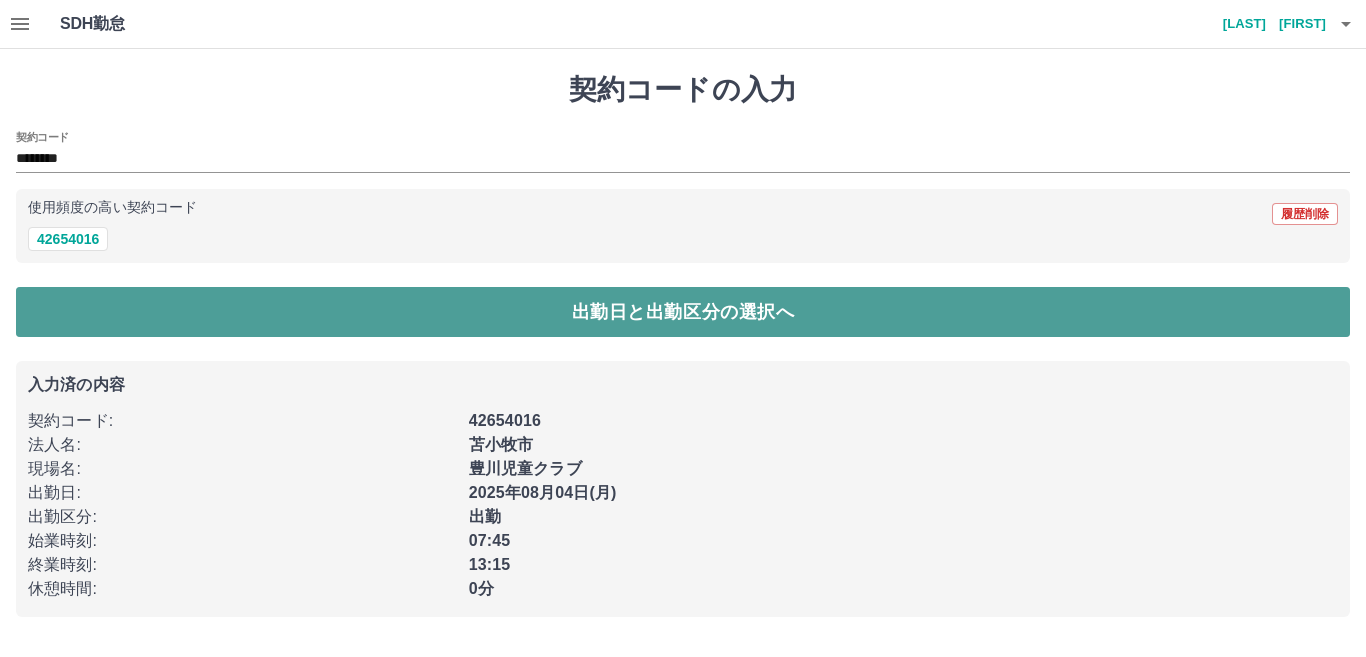 click on "出勤日と出勤区分の選択へ" at bounding box center [683, 312] 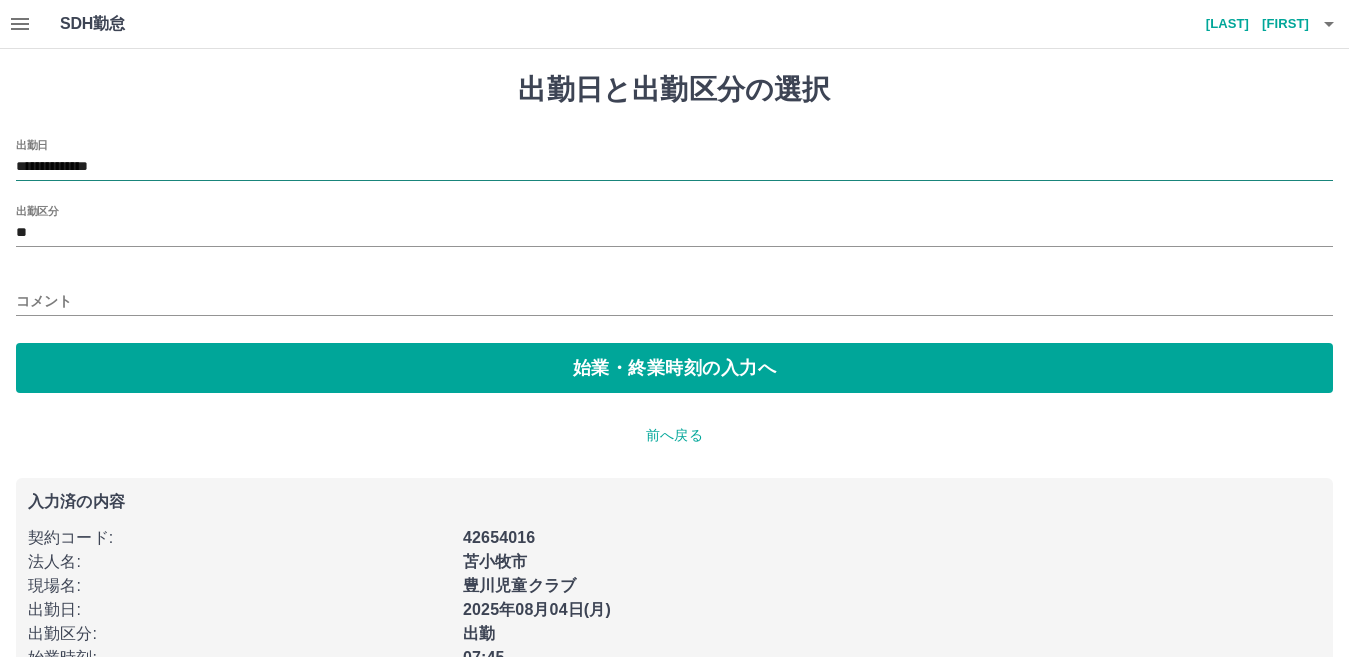click on "**********" at bounding box center (674, 167) 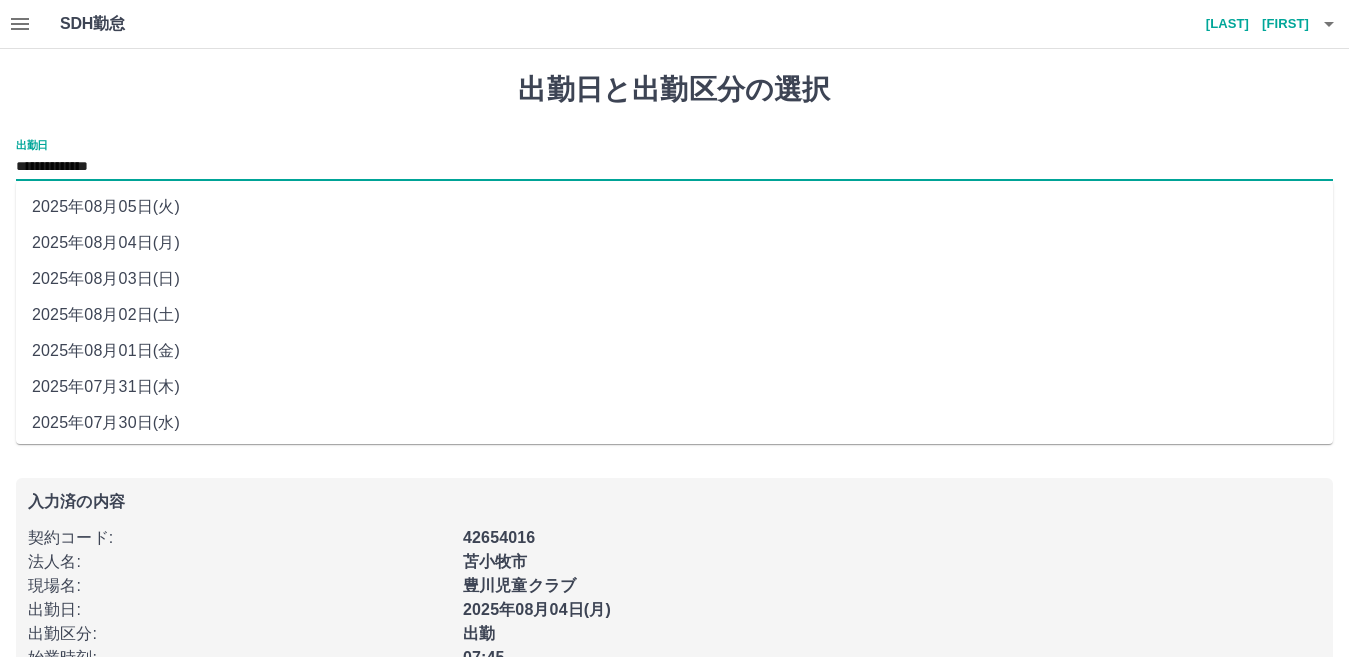 click on "2025年08月03日(日)" at bounding box center (674, 279) 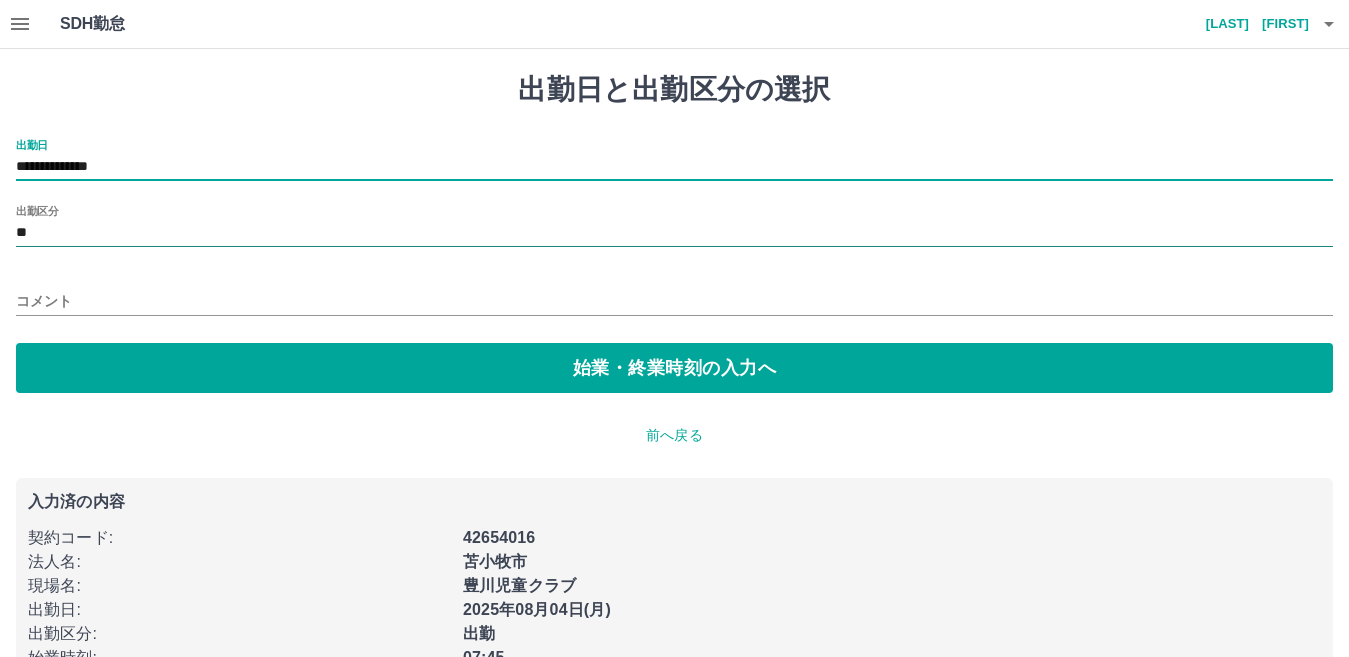 click on "**" at bounding box center [674, 233] 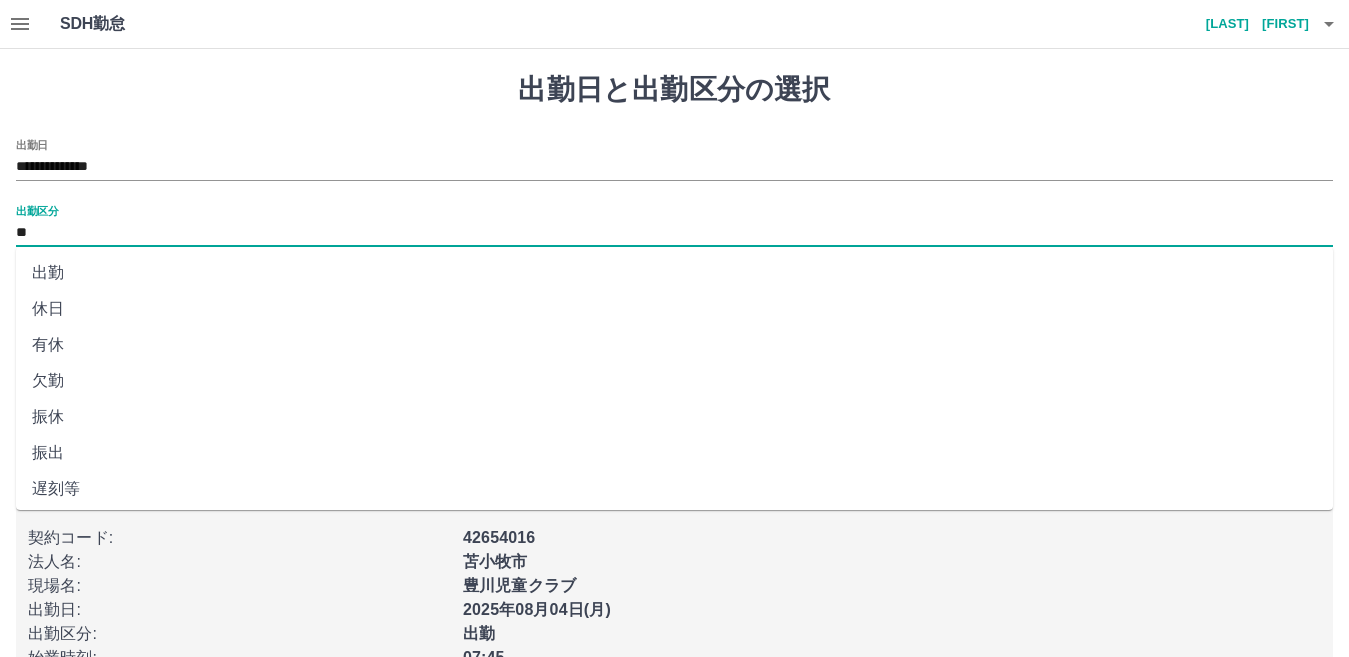 click on "休日" at bounding box center (674, 309) 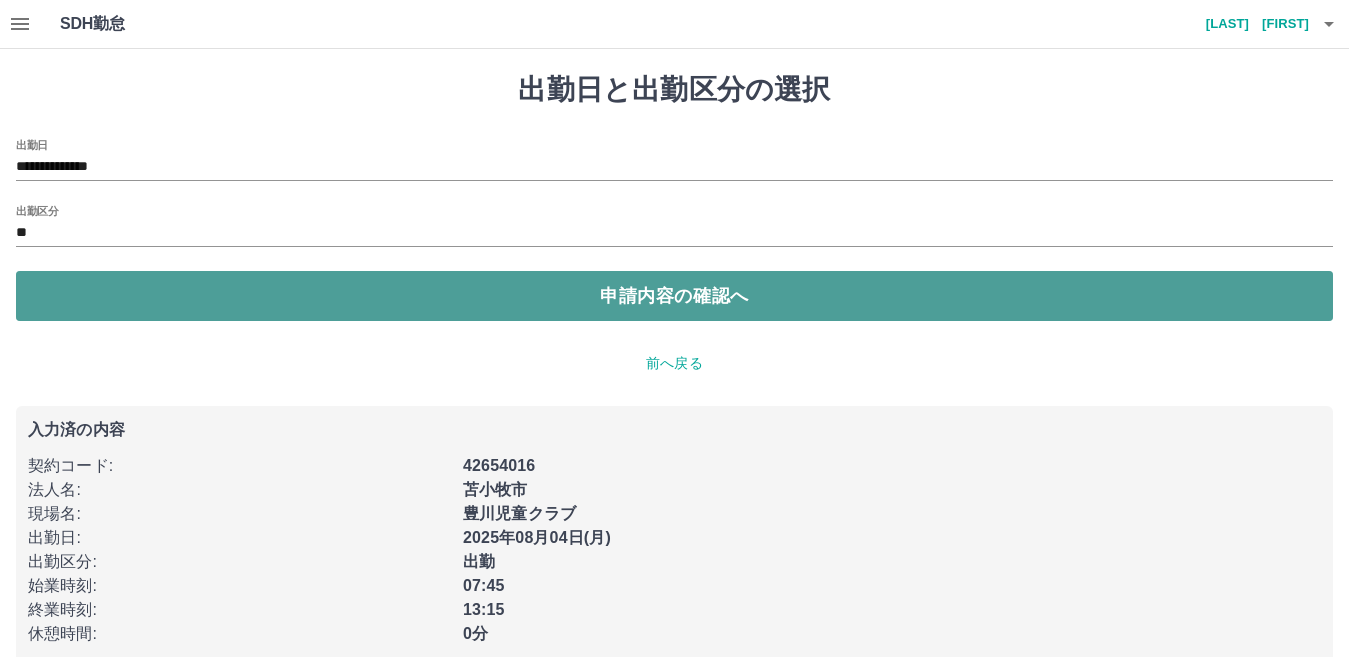 click on "申請内容の確認へ" at bounding box center [674, 296] 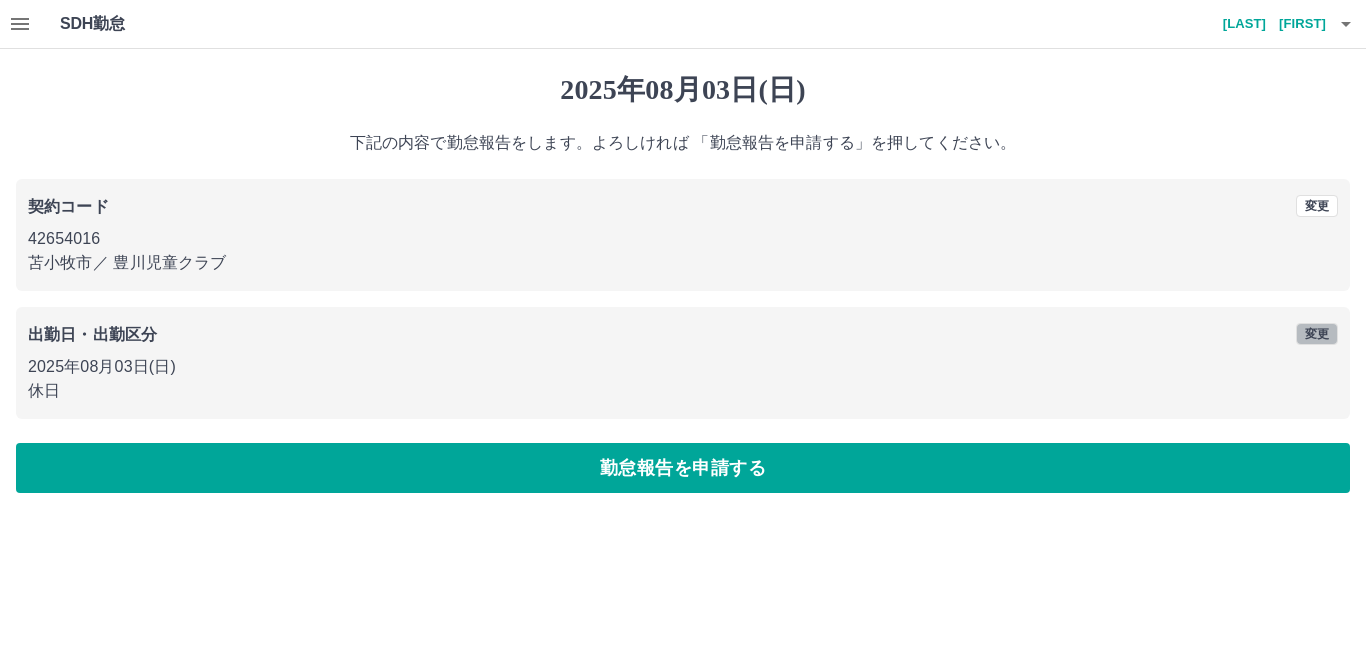 click on "変更" at bounding box center (1317, 334) 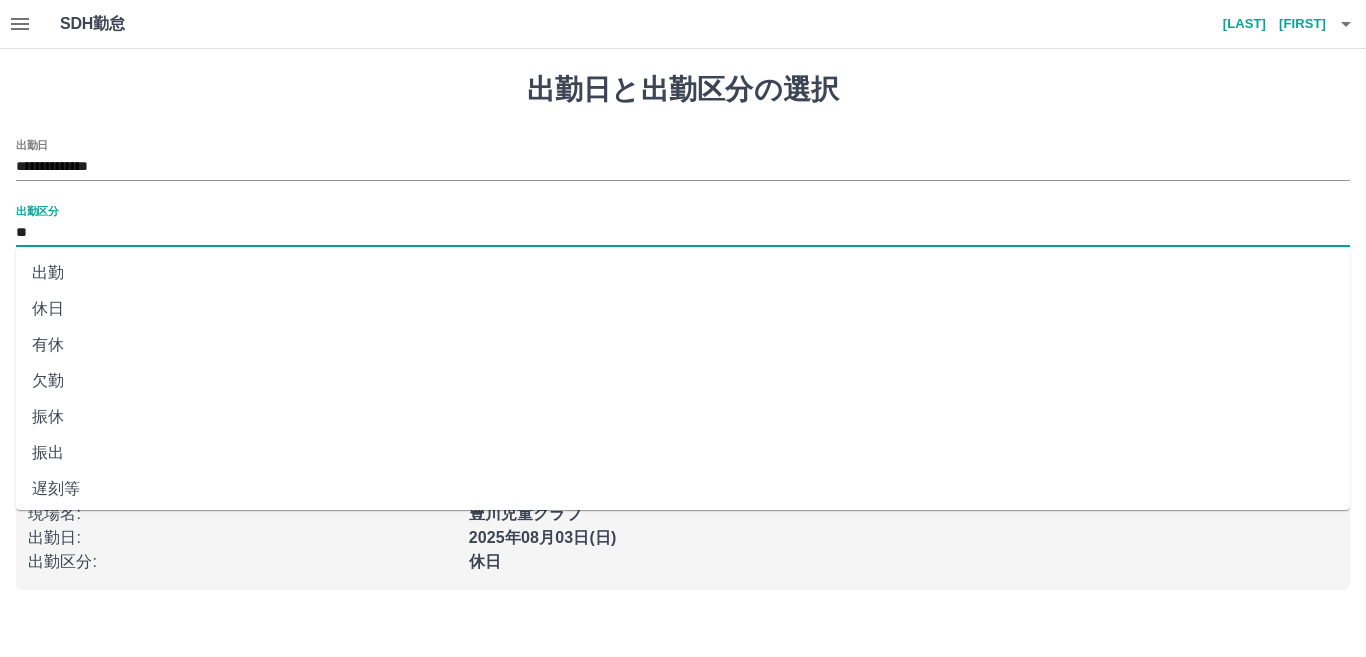 click on "**" at bounding box center (683, 233) 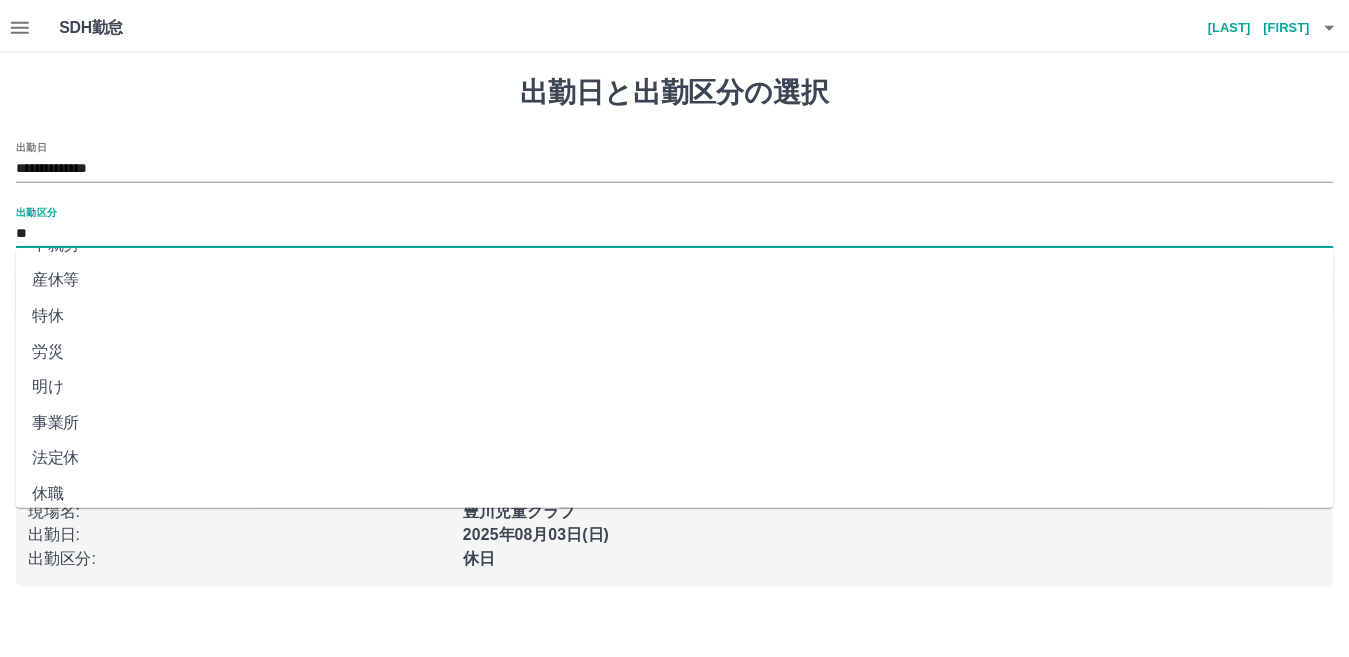 scroll, scrollTop: 401, scrollLeft: 0, axis: vertical 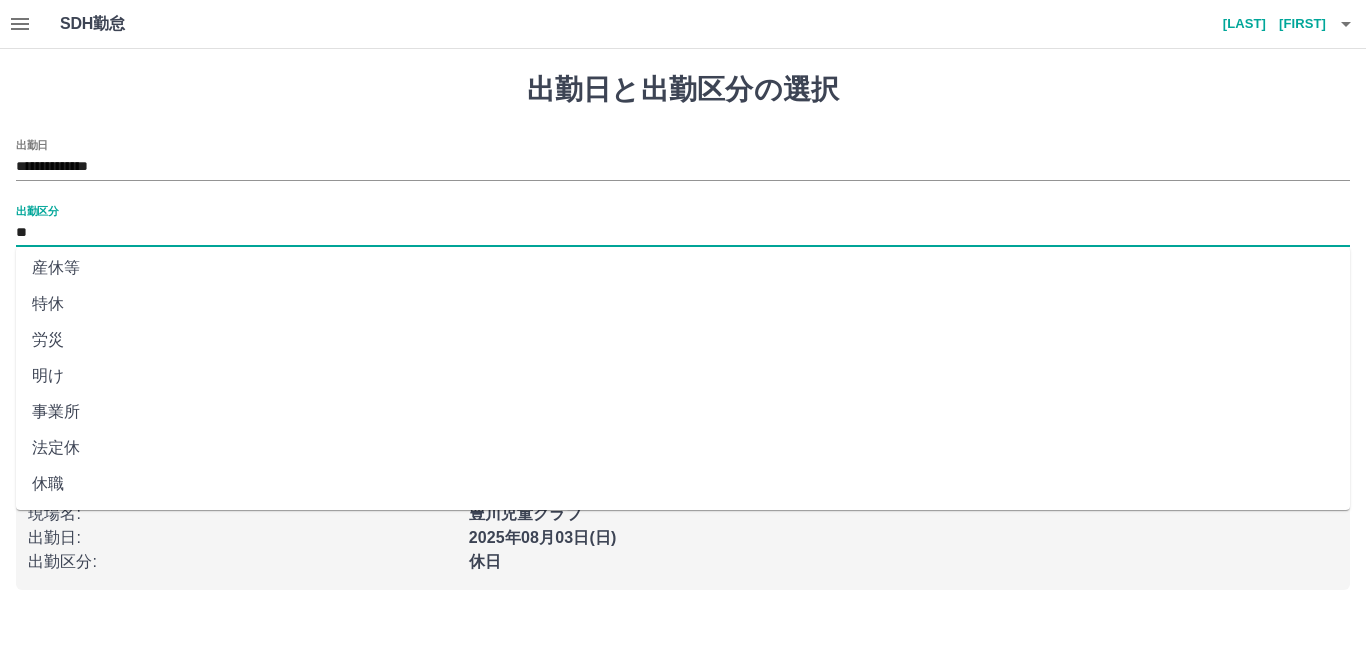 click on "法定休" at bounding box center (683, 448) 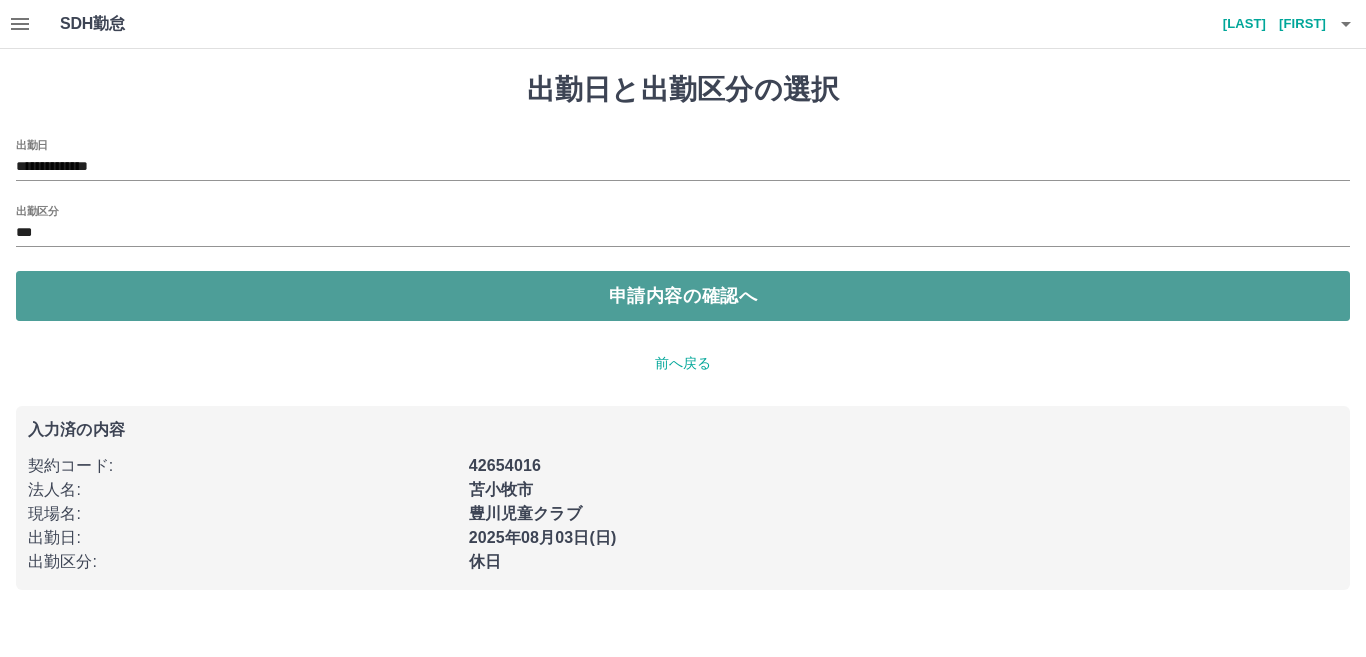 click on "申請内容の確認へ" at bounding box center (683, 296) 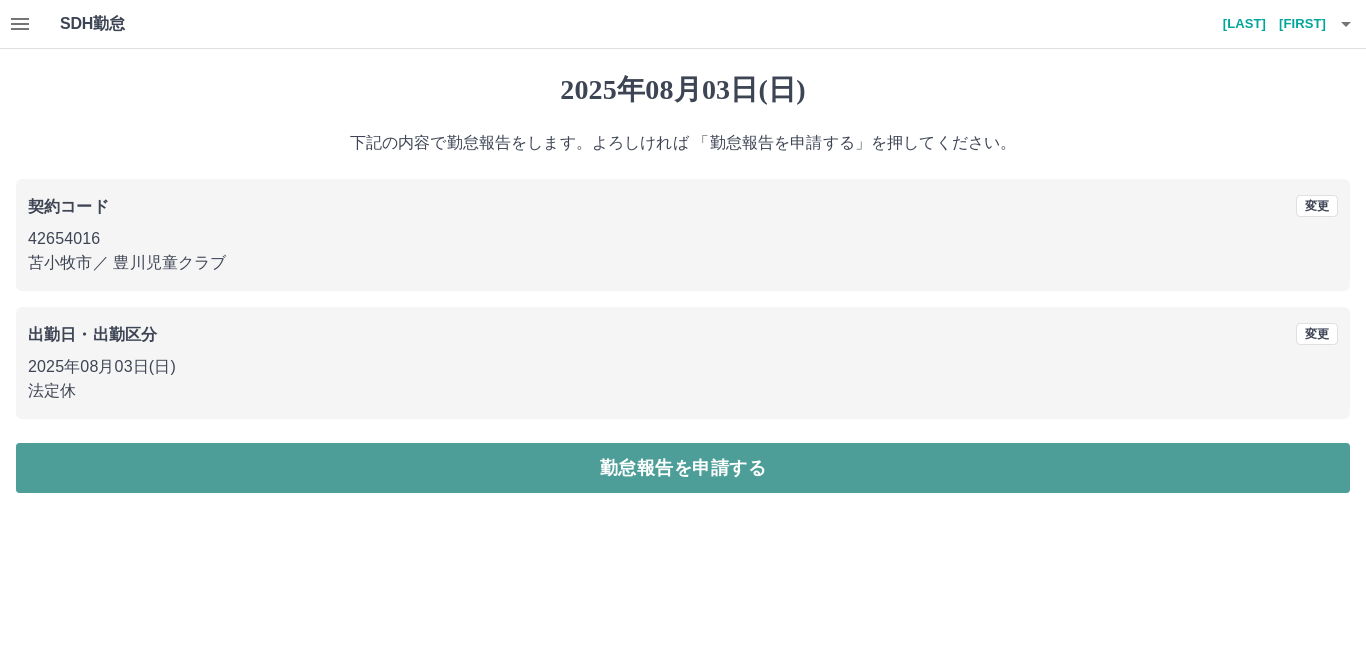 click on "勤怠報告を申請する" at bounding box center (683, 468) 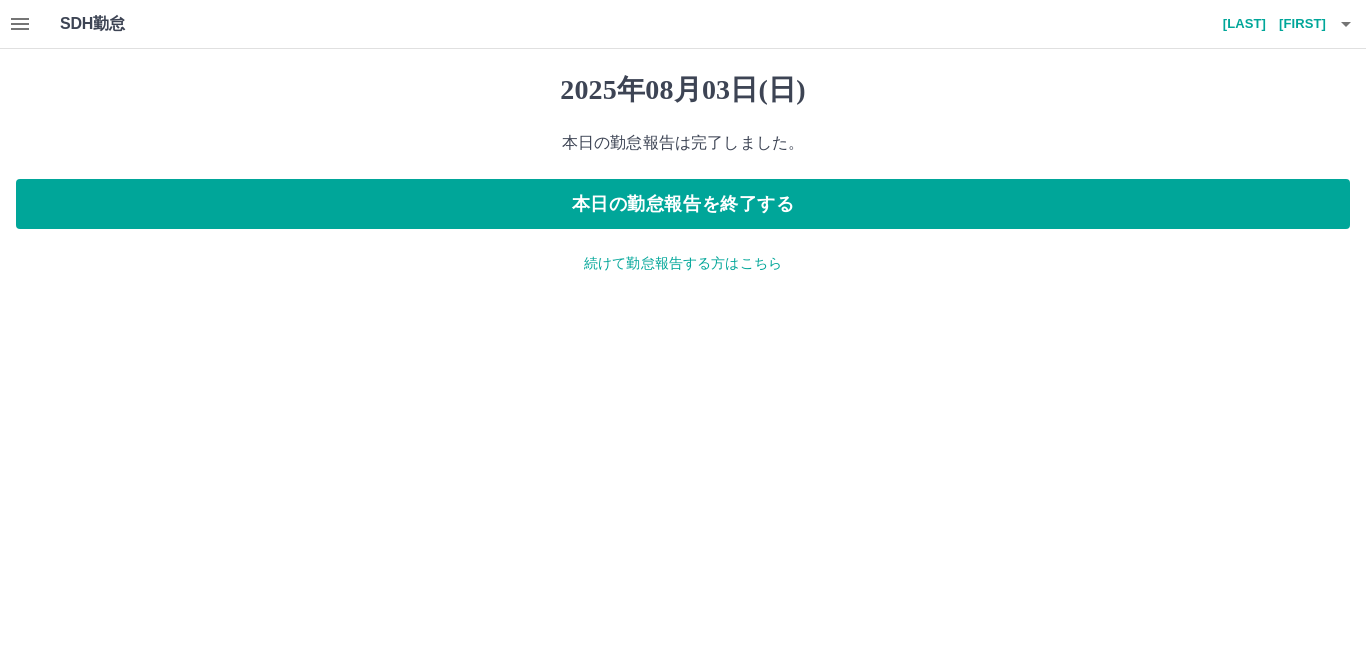 click 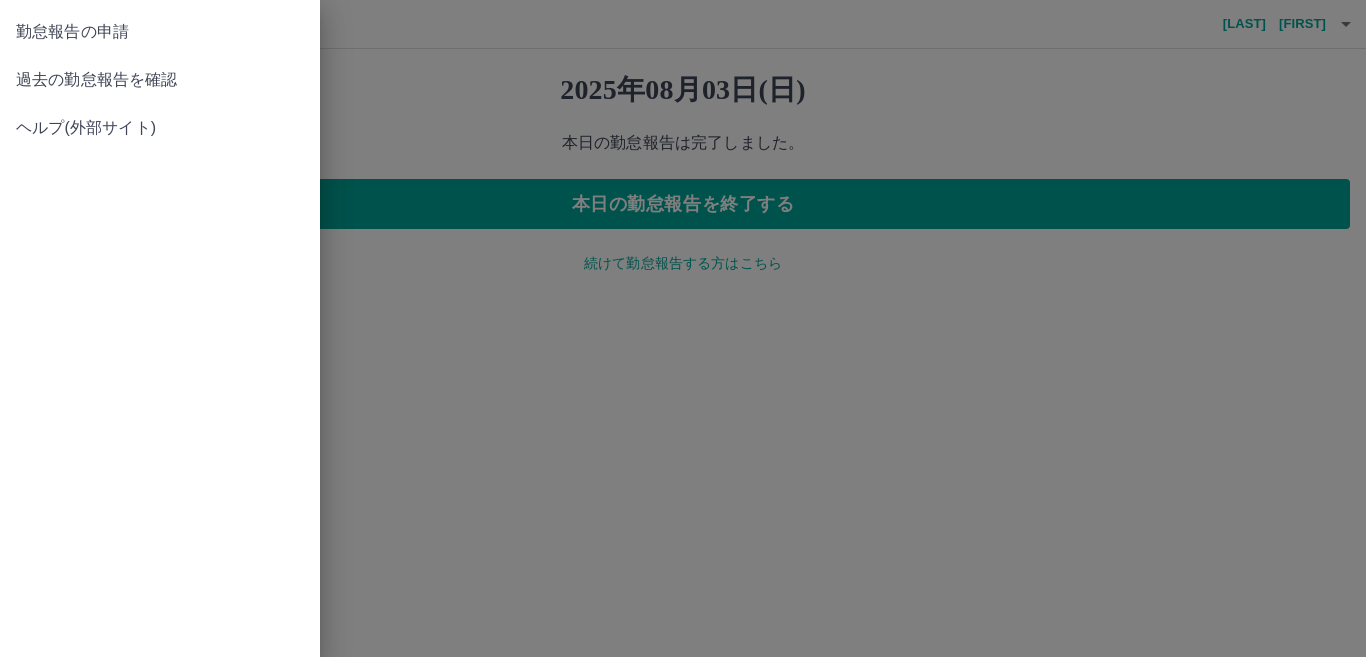 click on "勤怠報告の申請" at bounding box center (160, 32) 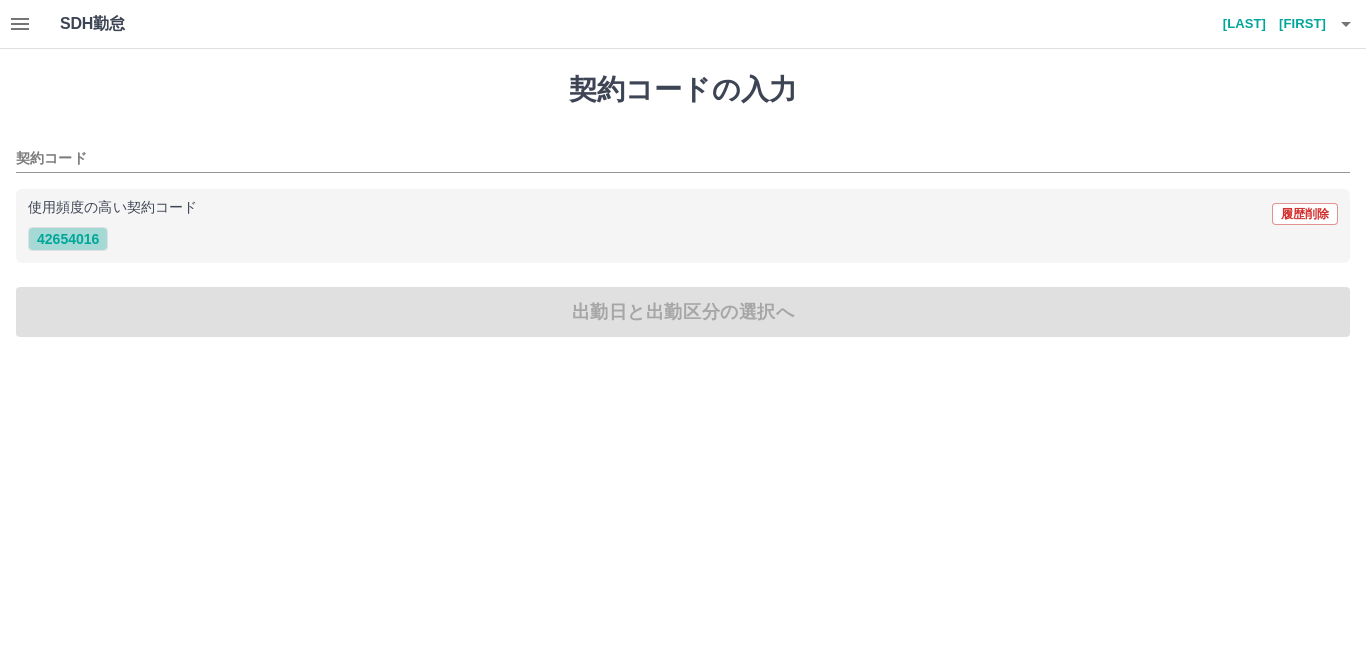 click on "42654016" at bounding box center [68, 239] 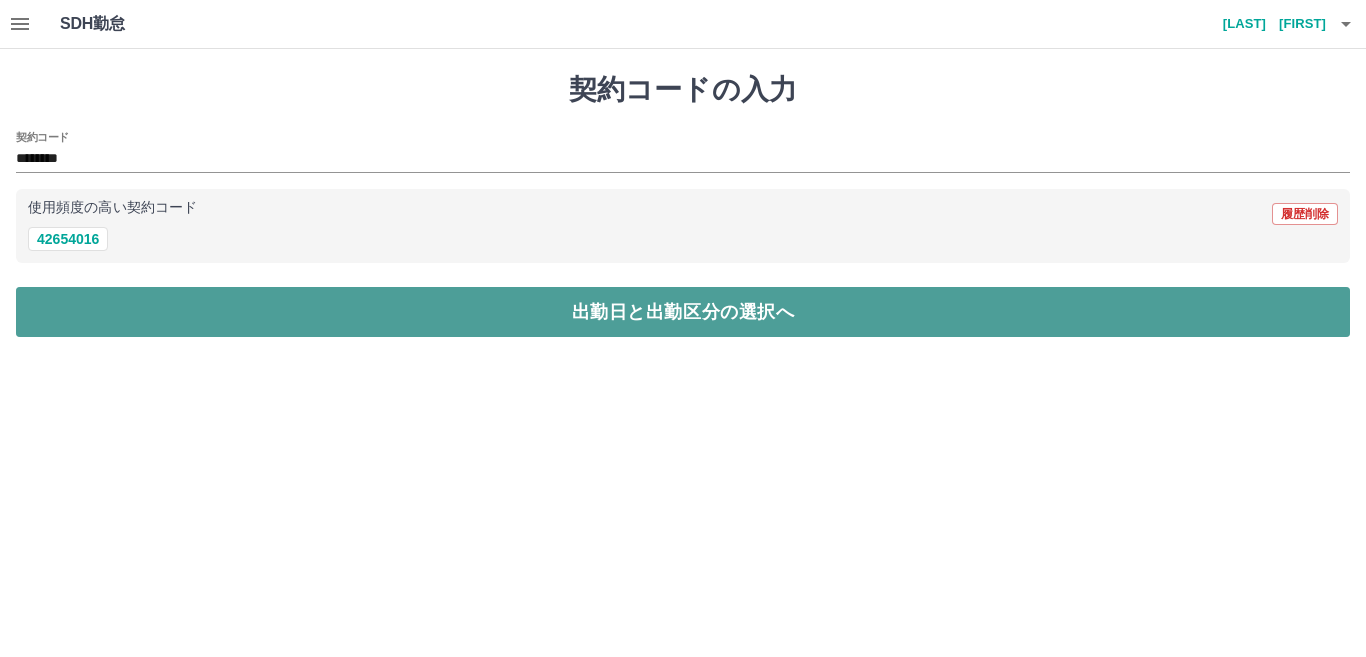 click on "出勤日と出勤区分の選択へ" at bounding box center (683, 312) 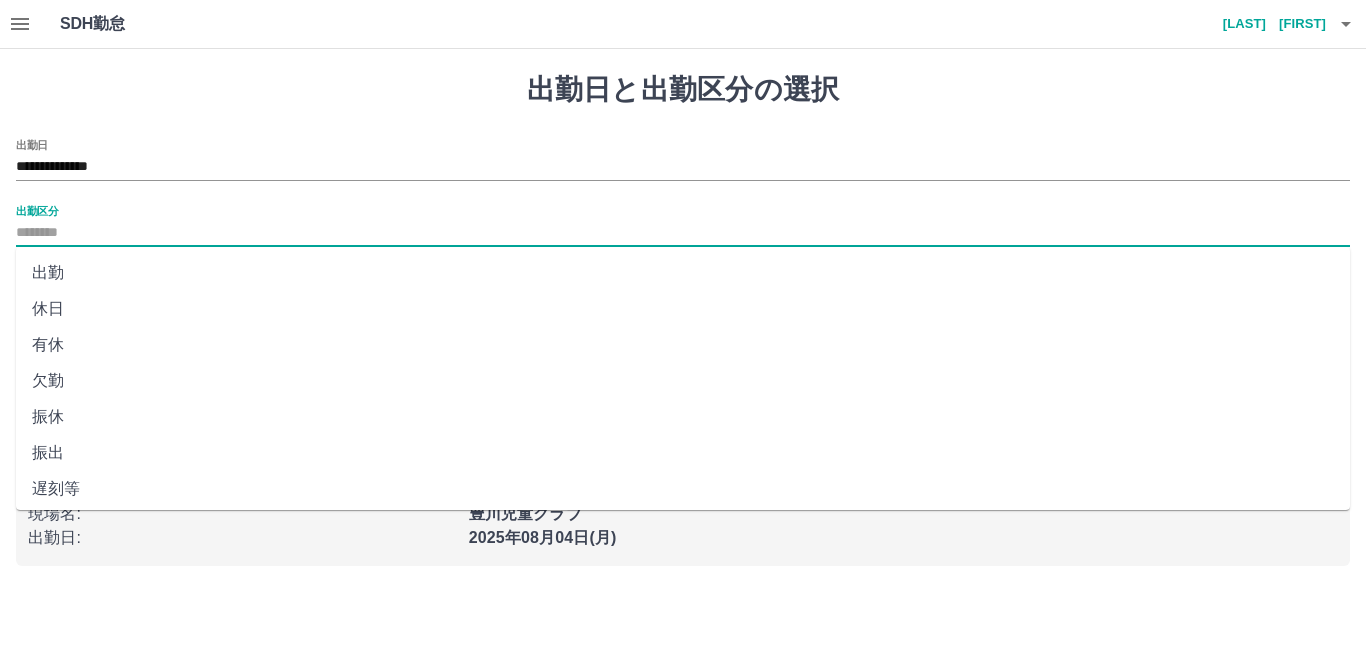 click on "出勤区分" at bounding box center [683, 233] 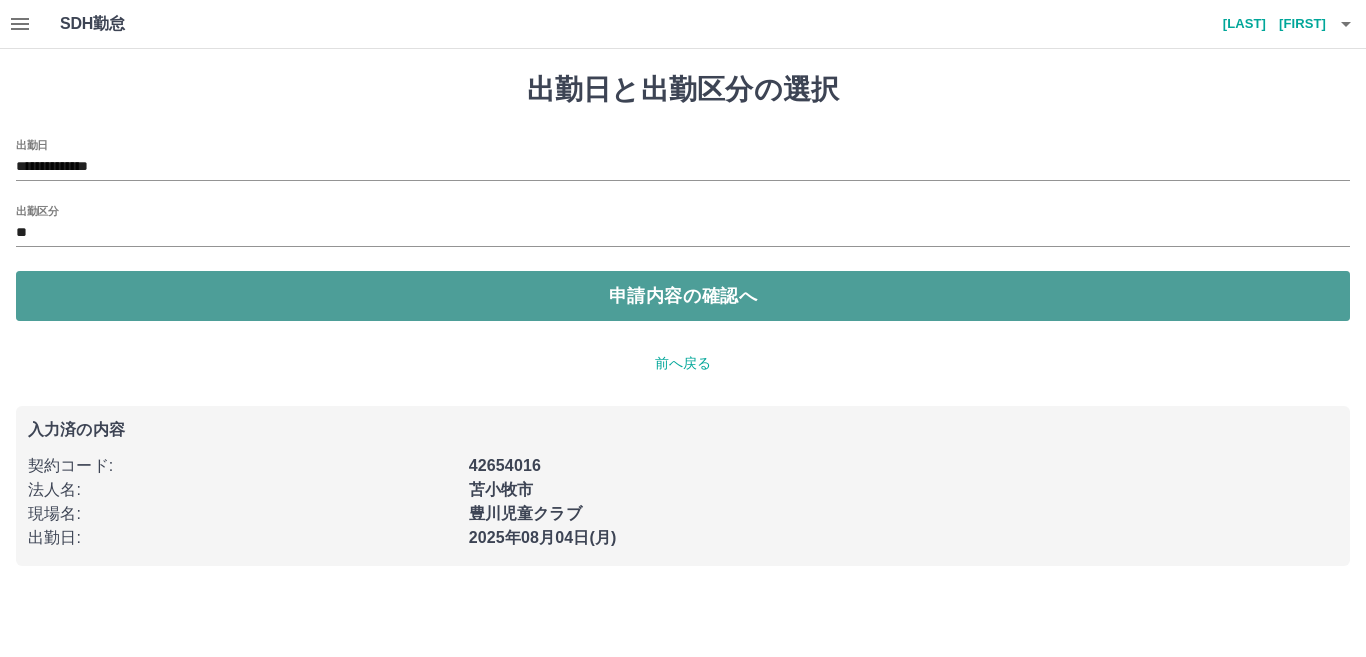 click on "申請内容の確認へ" at bounding box center (683, 296) 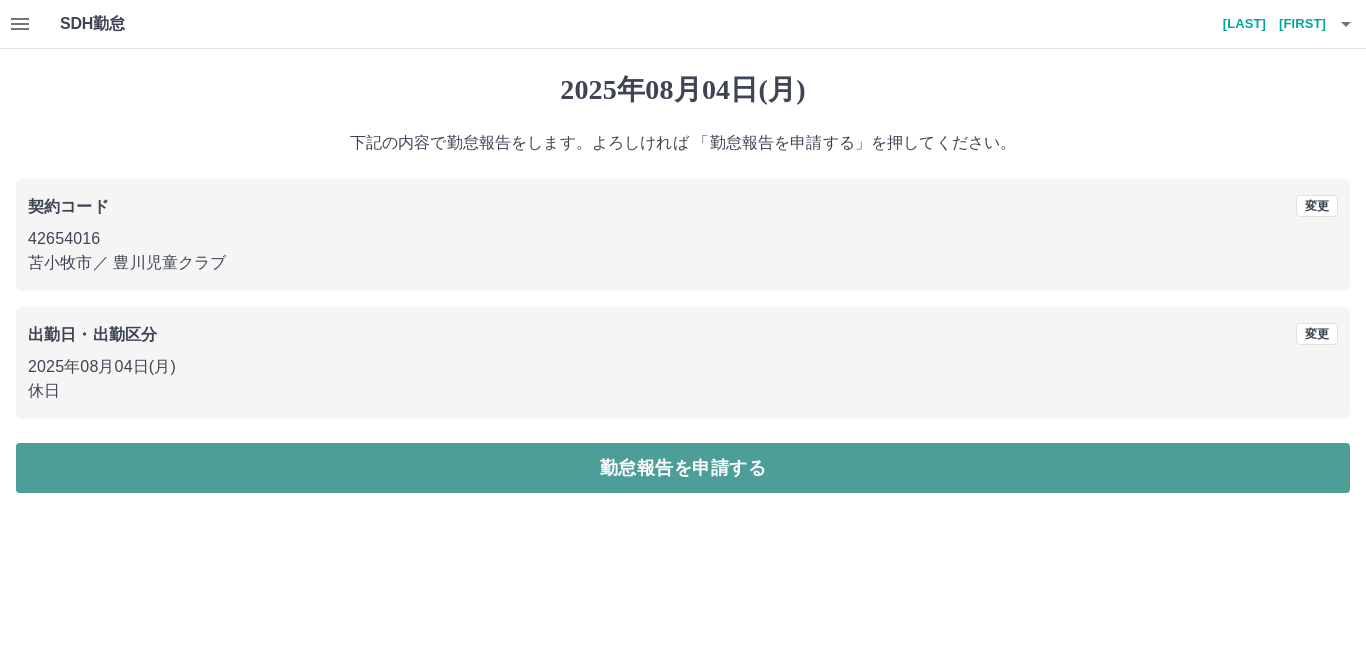 click on "勤怠報告を申請する" at bounding box center (683, 468) 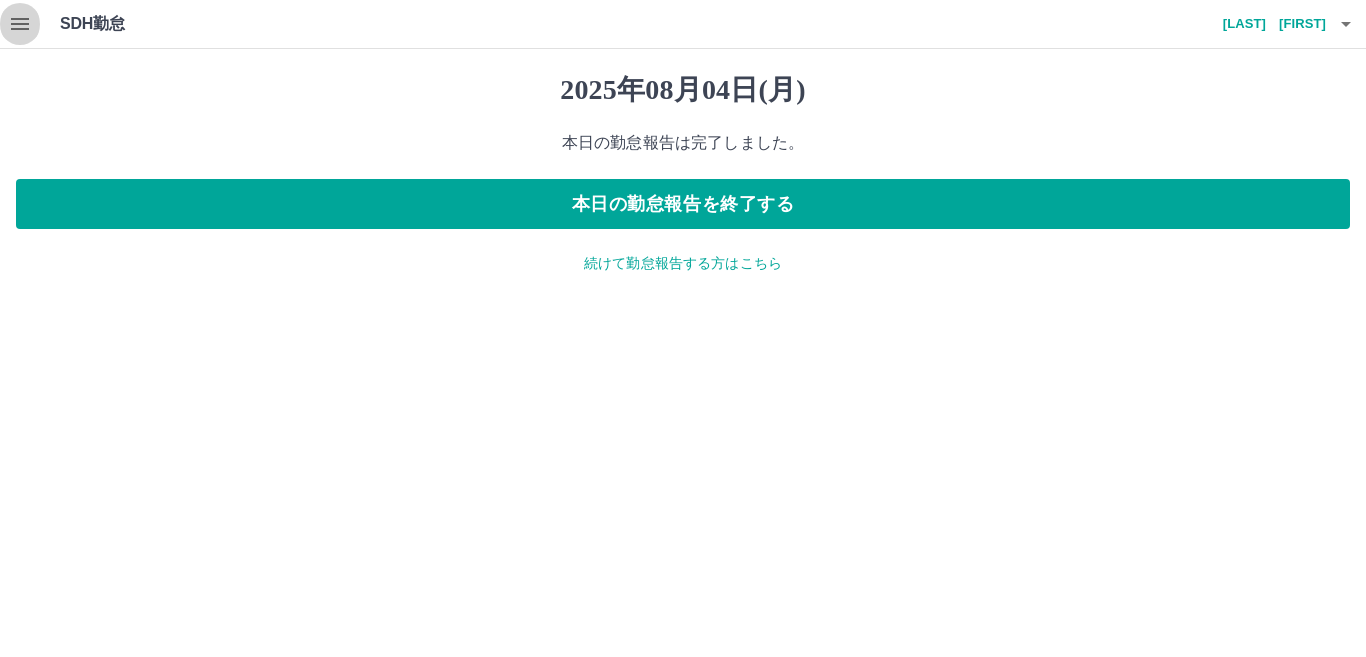 click at bounding box center (20, 24) 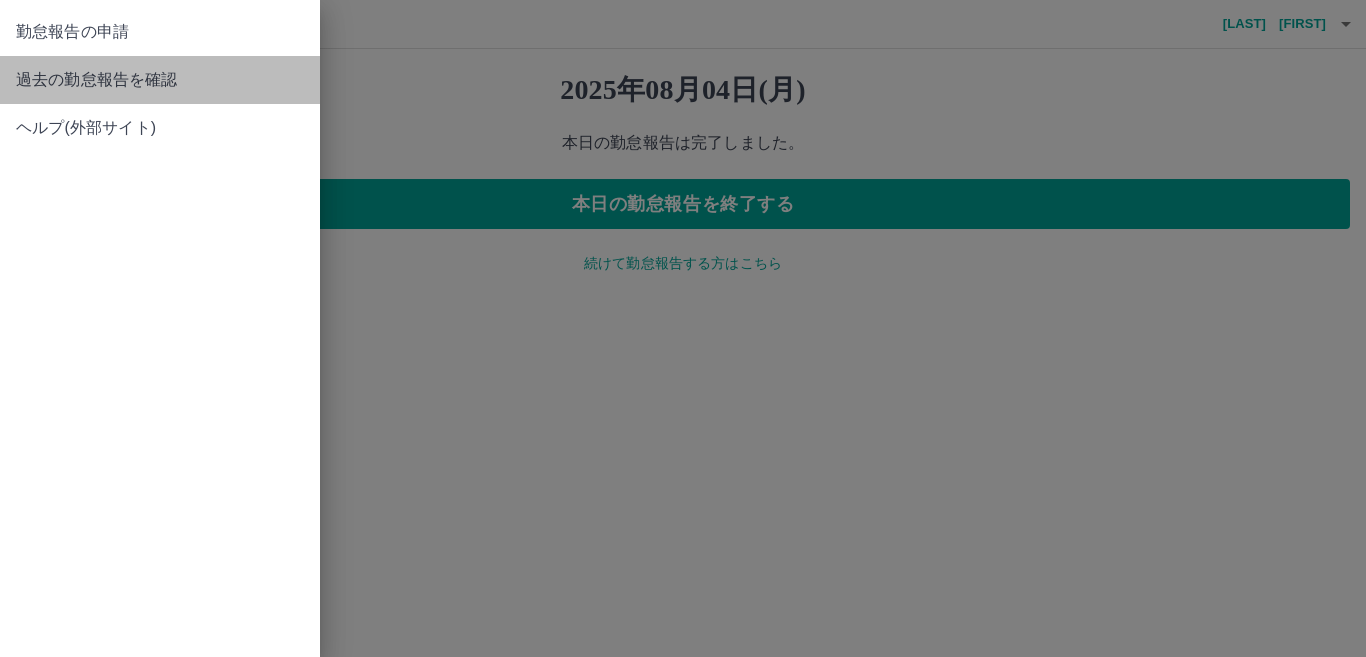 click on "過去の勤怠報告を確認" at bounding box center [160, 80] 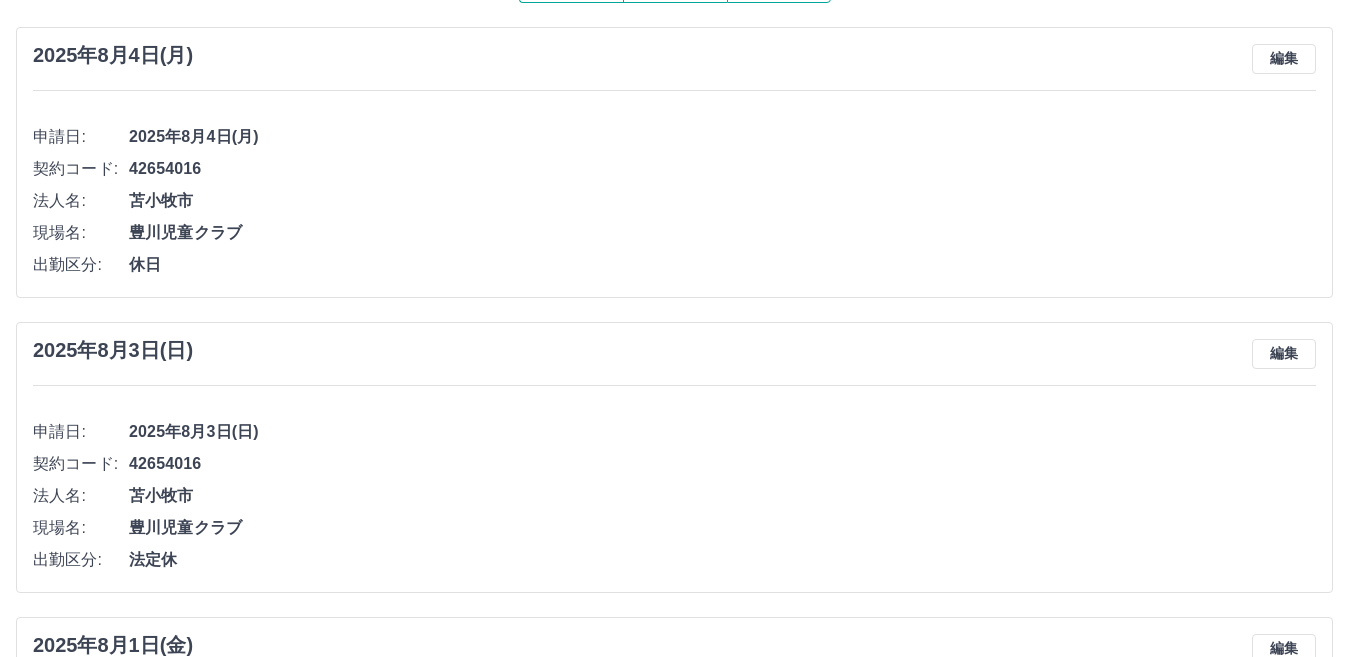 scroll, scrollTop: 139, scrollLeft: 0, axis: vertical 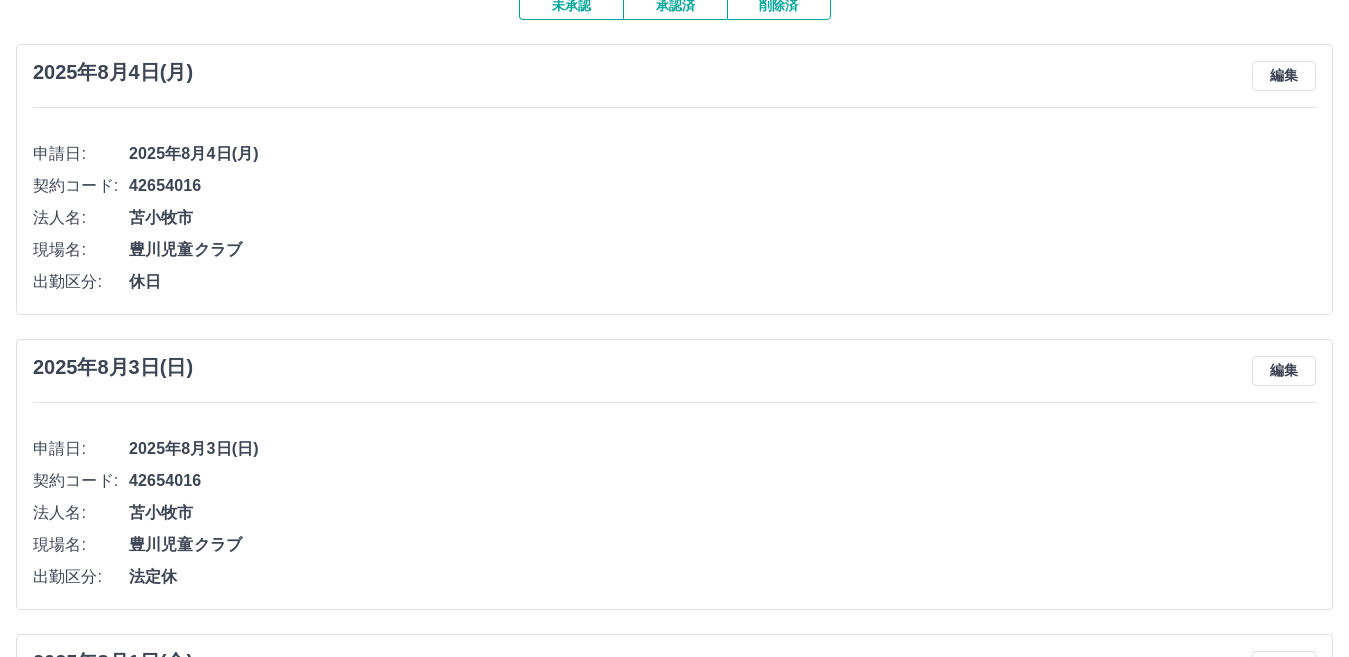 click on "2025年8月4日(月) 編集 申請日: 2025年8月4日(月) 契約コード: 42654016 法人名: [CITY] 現場名: 豊川児童クラブ 出勤区分: 休日" at bounding box center [674, 179] 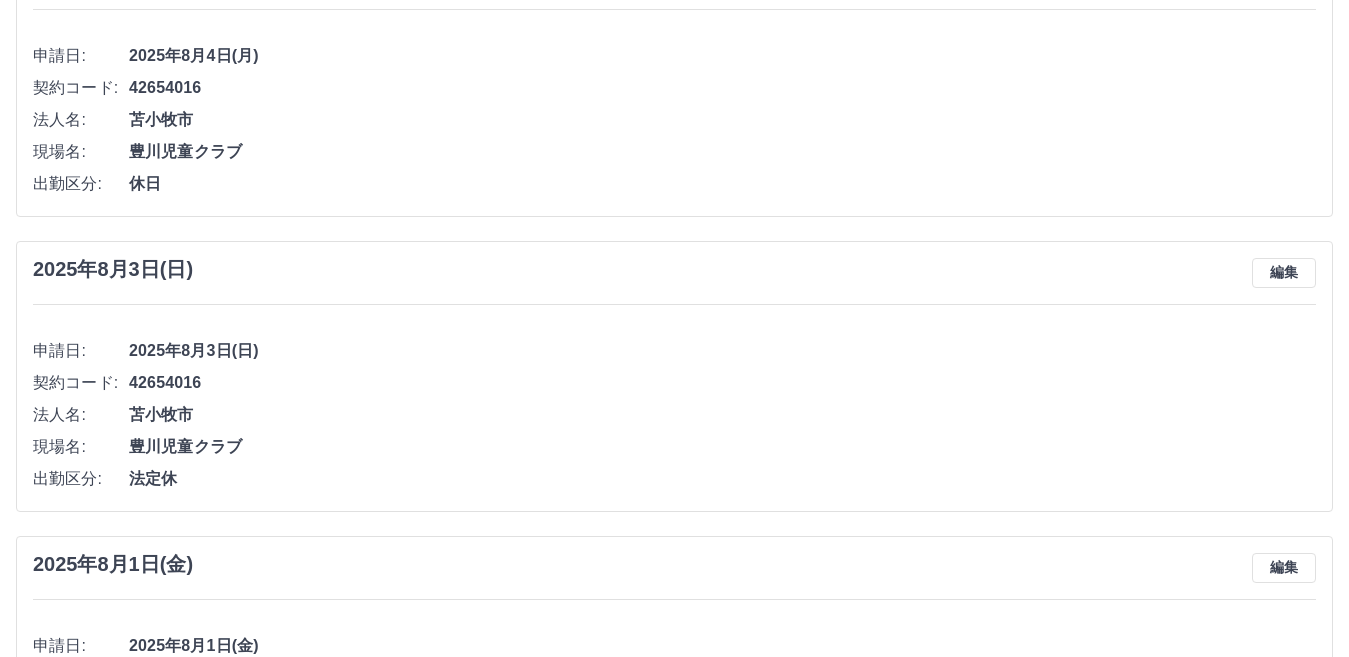 scroll, scrollTop: 258, scrollLeft: 0, axis: vertical 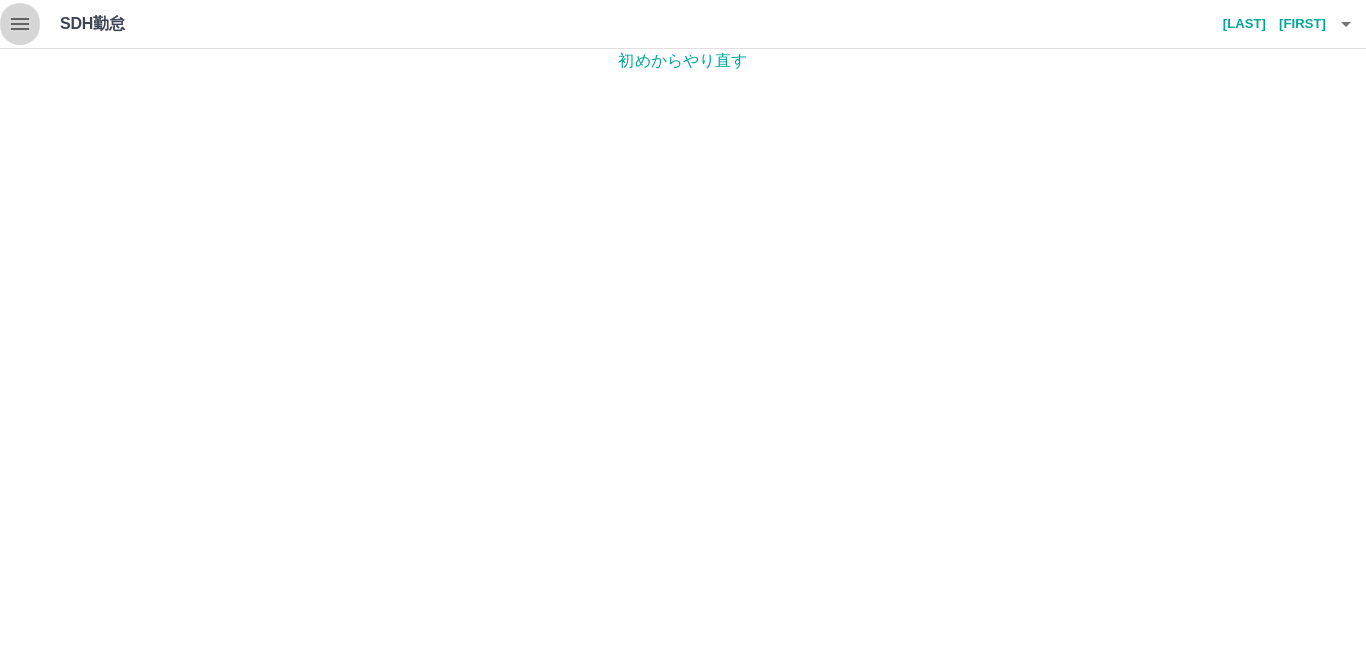 click 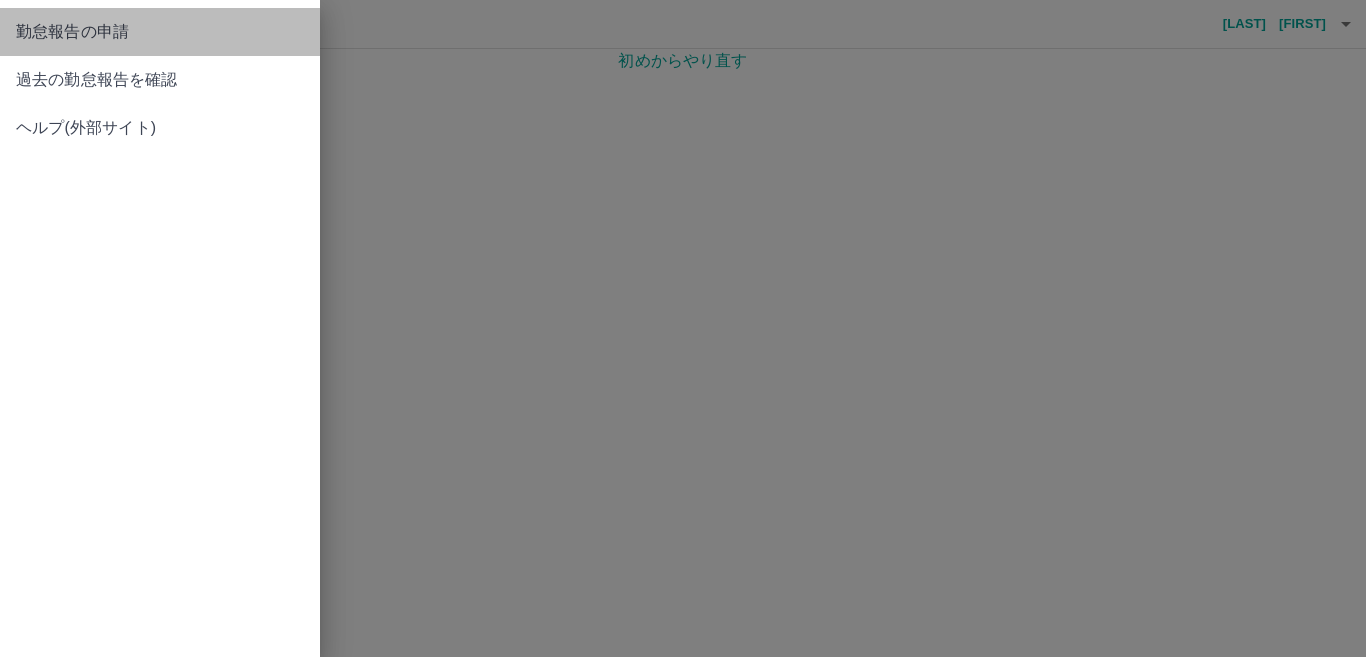 click on "勤怠報告の申請" at bounding box center [160, 32] 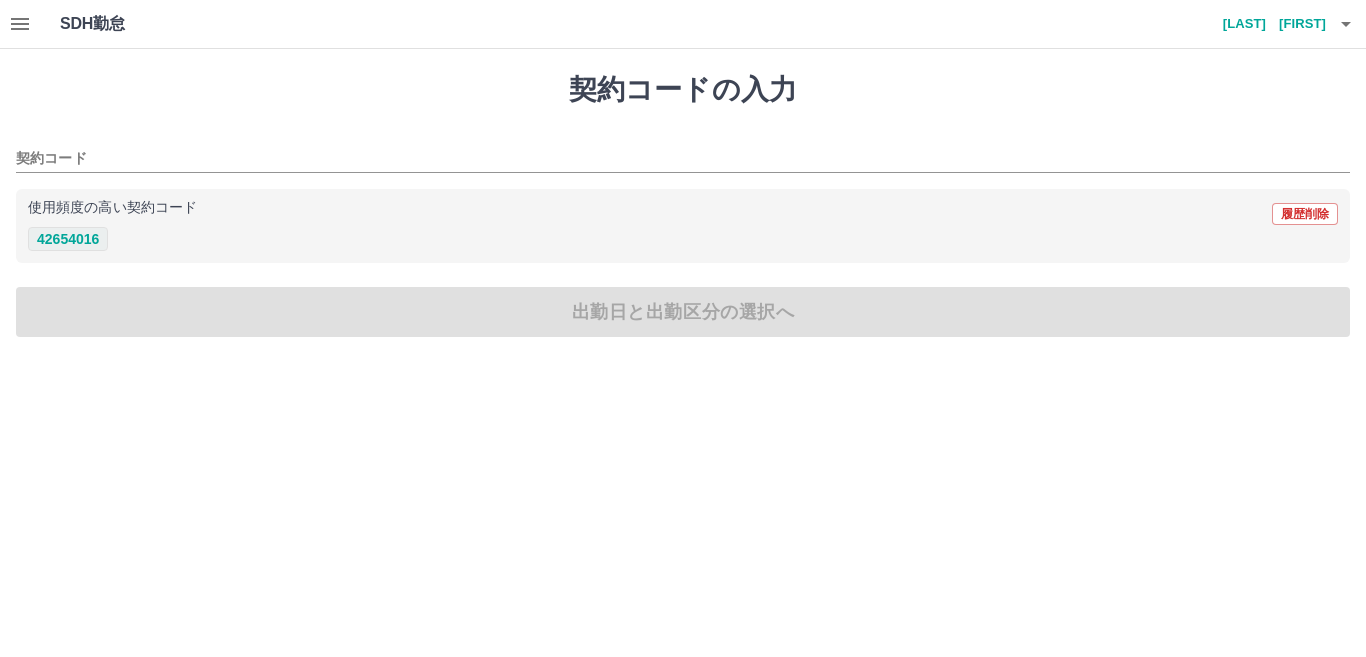 click on "42654016" at bounding box center [68, 239] 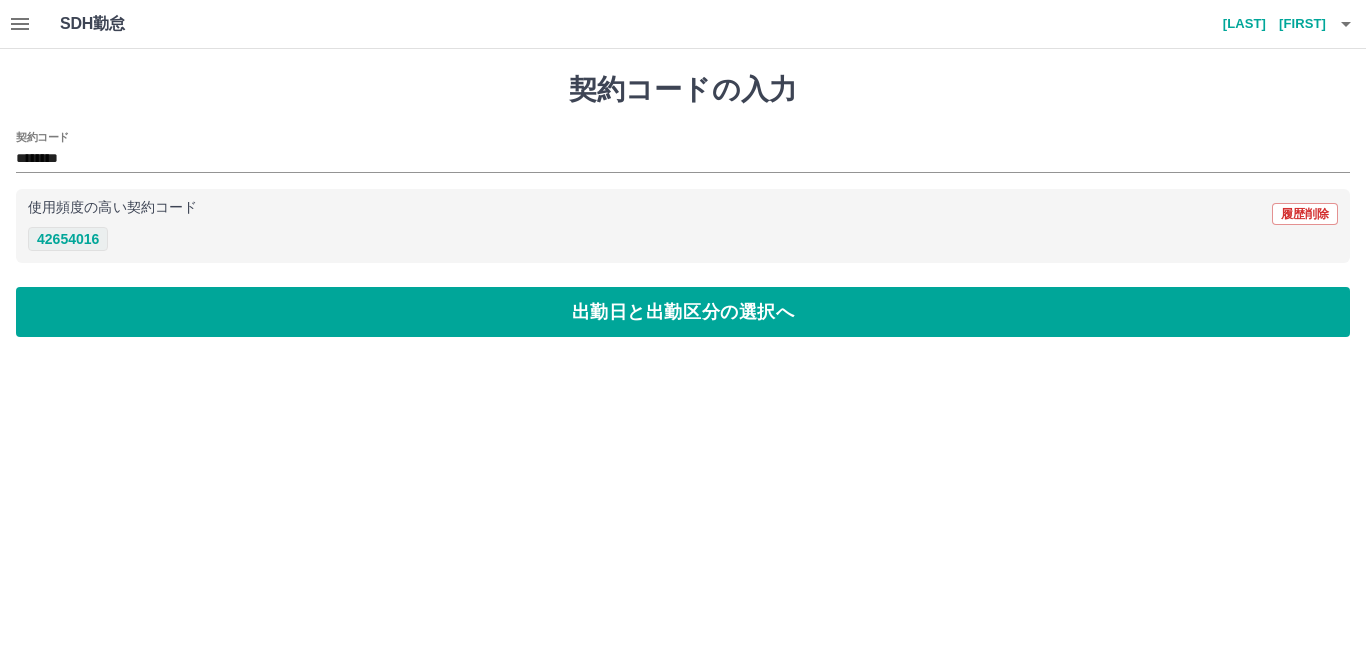type on "********" 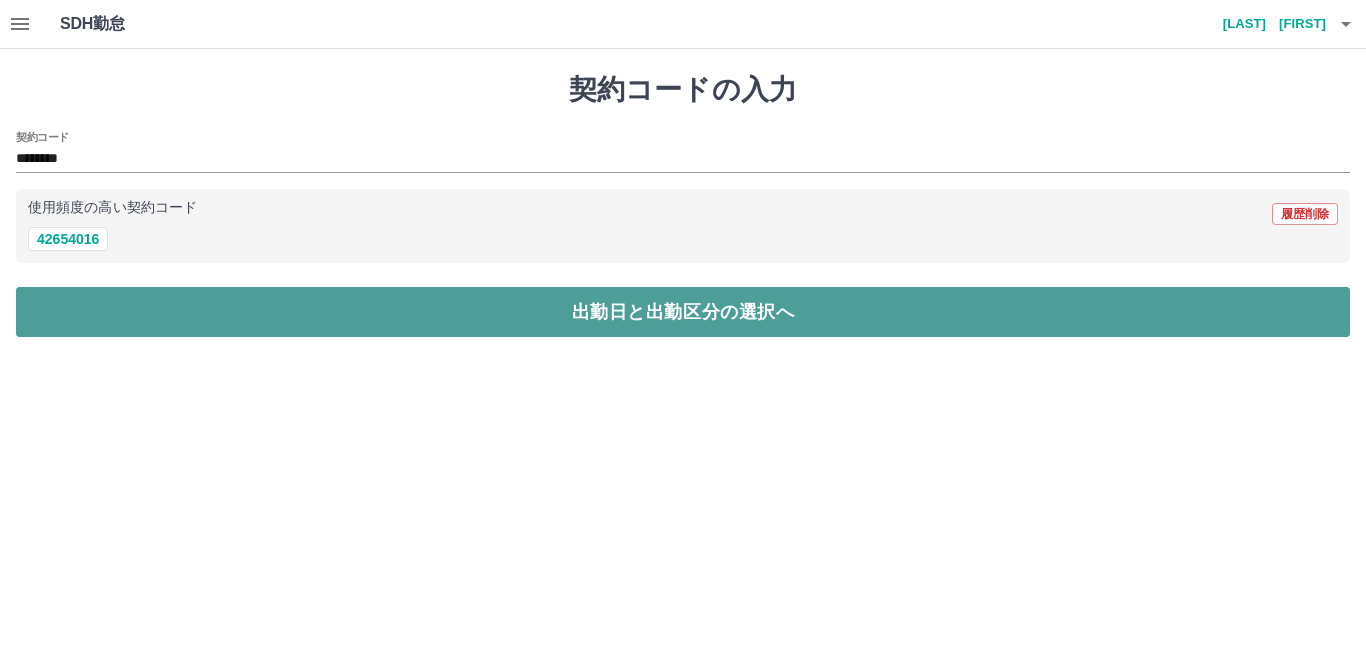 click on "出勤日と出勤区分の選択へ" at bounding box center [683, 312] 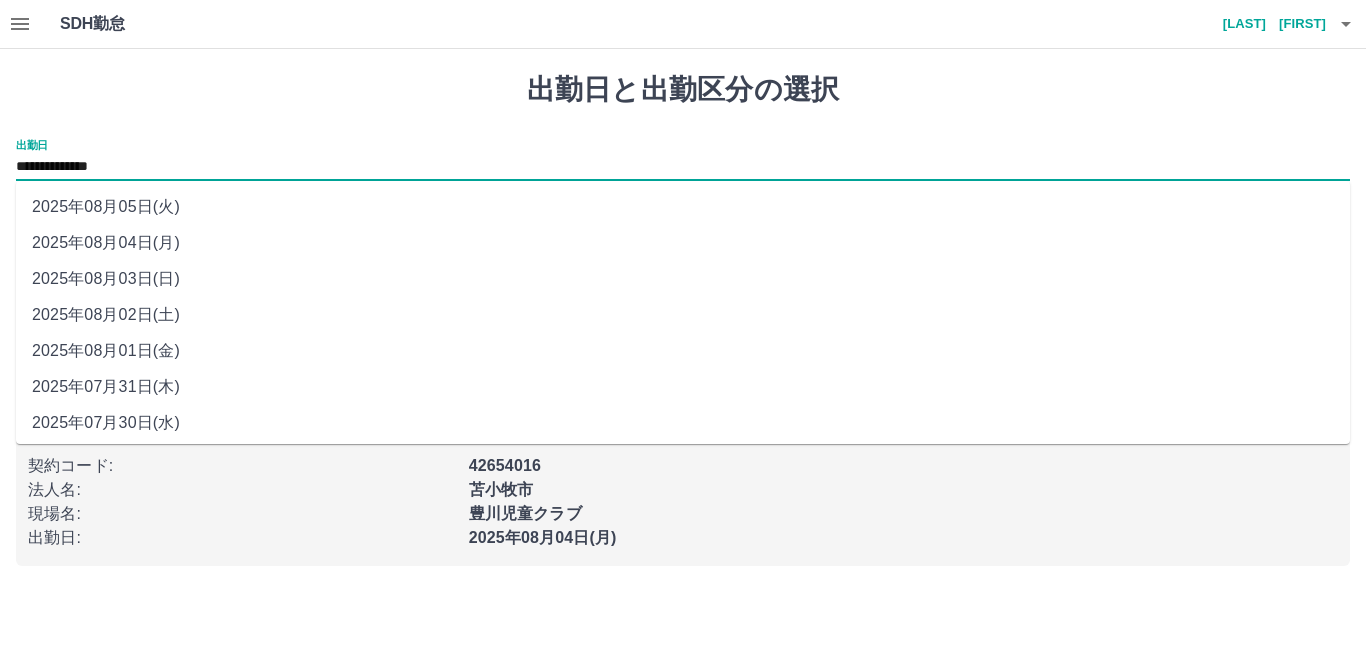 click on "**********" at bounding box center (683, 167) 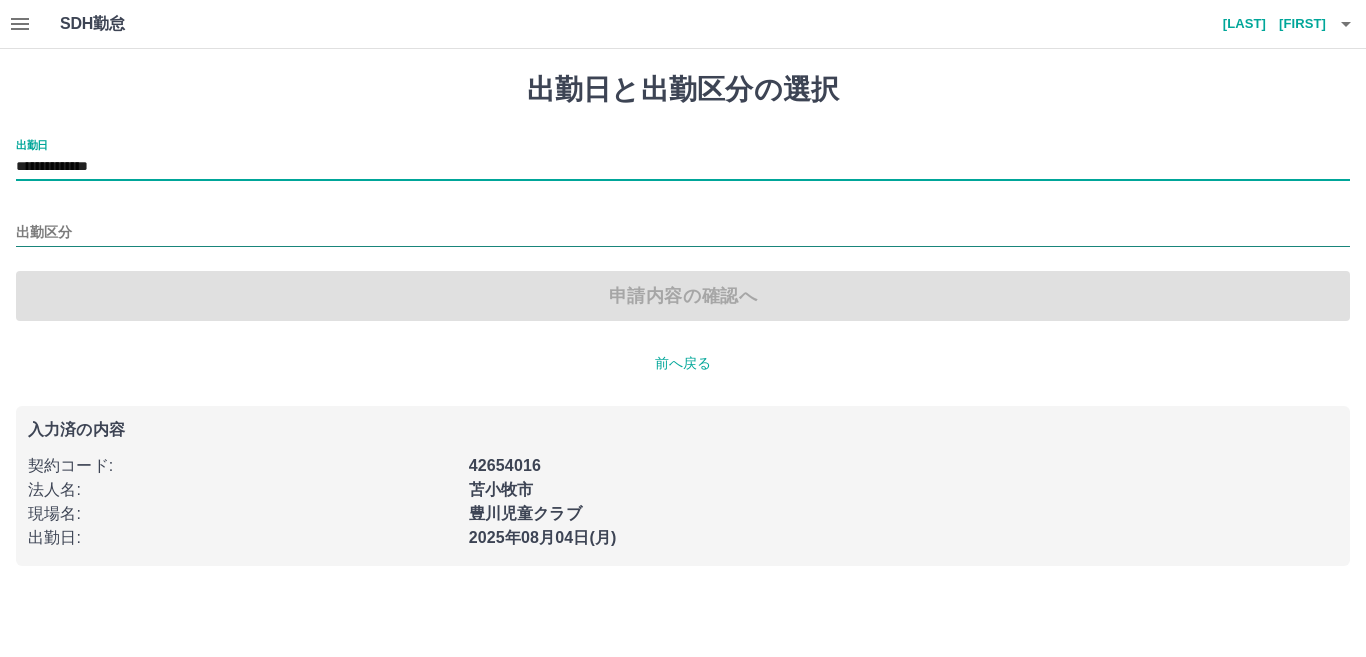 click on "出勤区分" at bounding box center [683, 233] 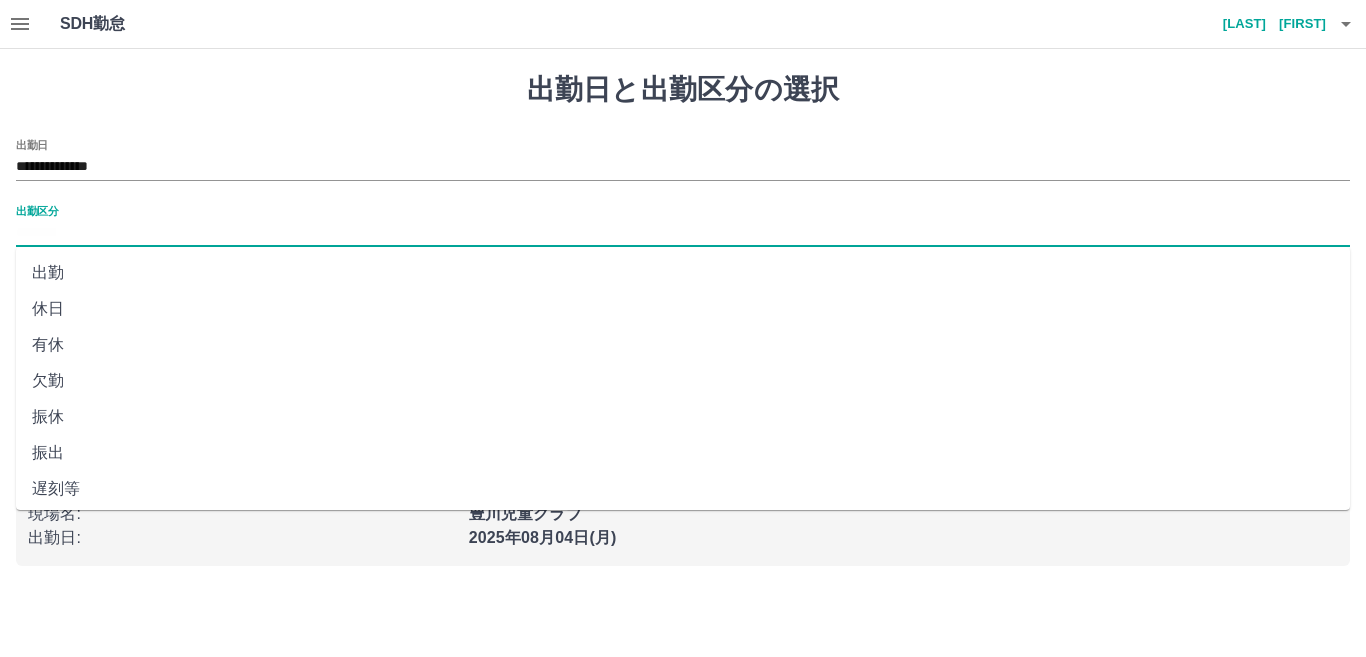 click on "休日" at bounding box center (683, 309) 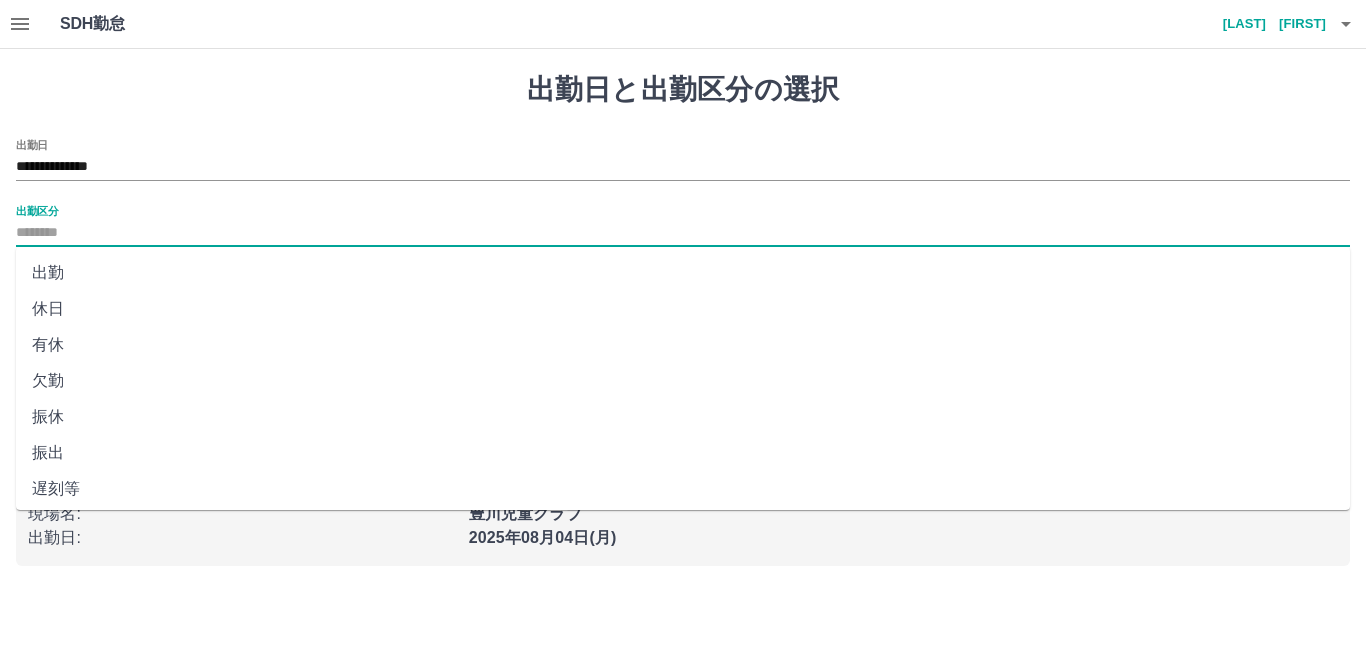 type on "**" 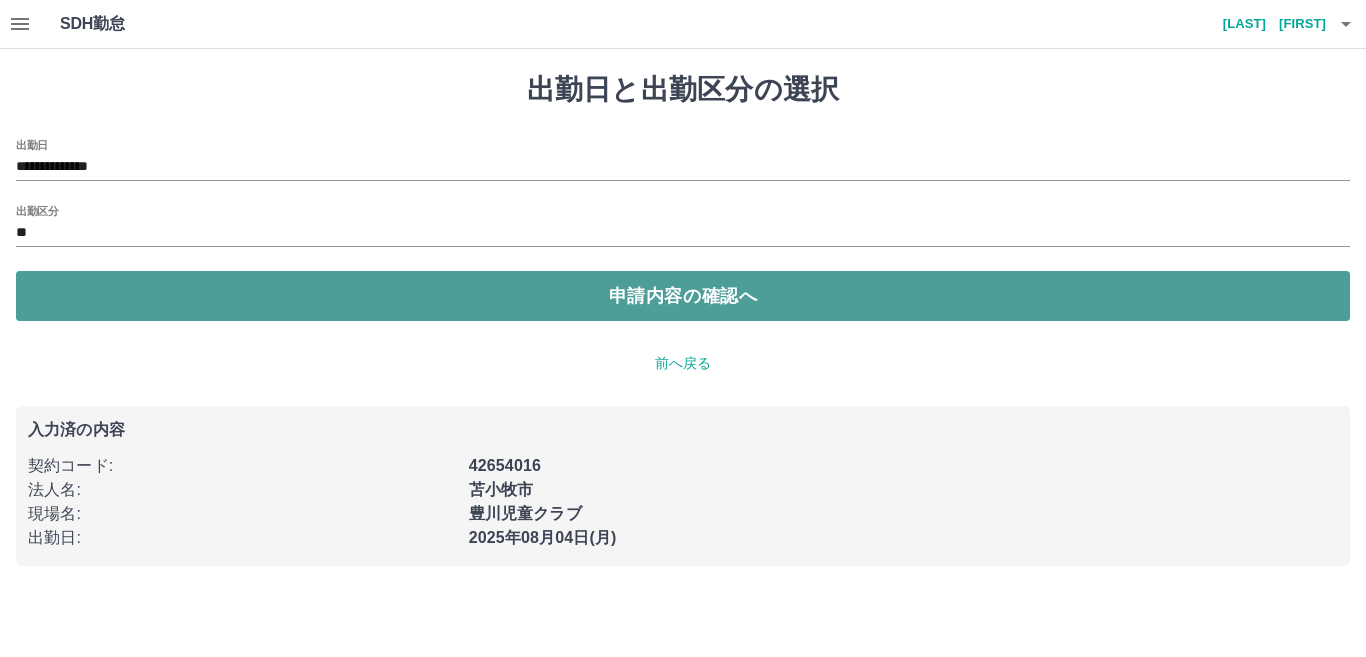 click on "申請内容の確認へ" at bounding box center [683, 296] 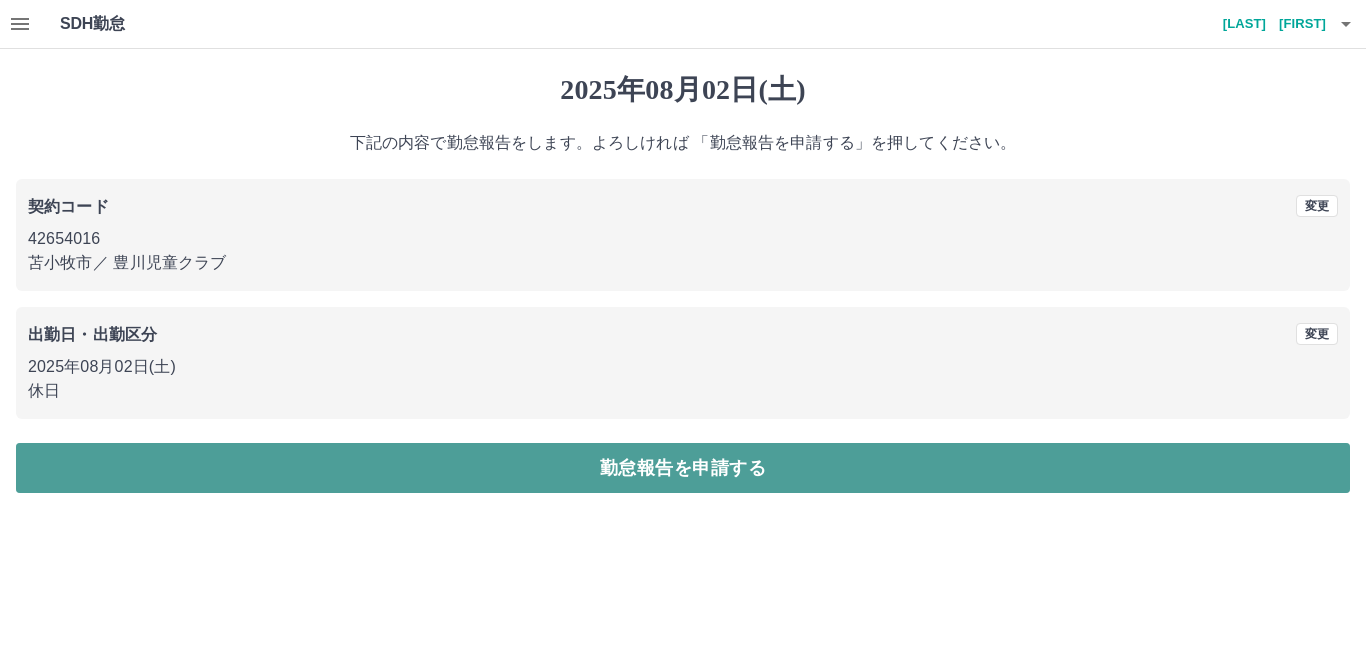 click on "勤怠報告を申請する" at bounding box center [683, 468] 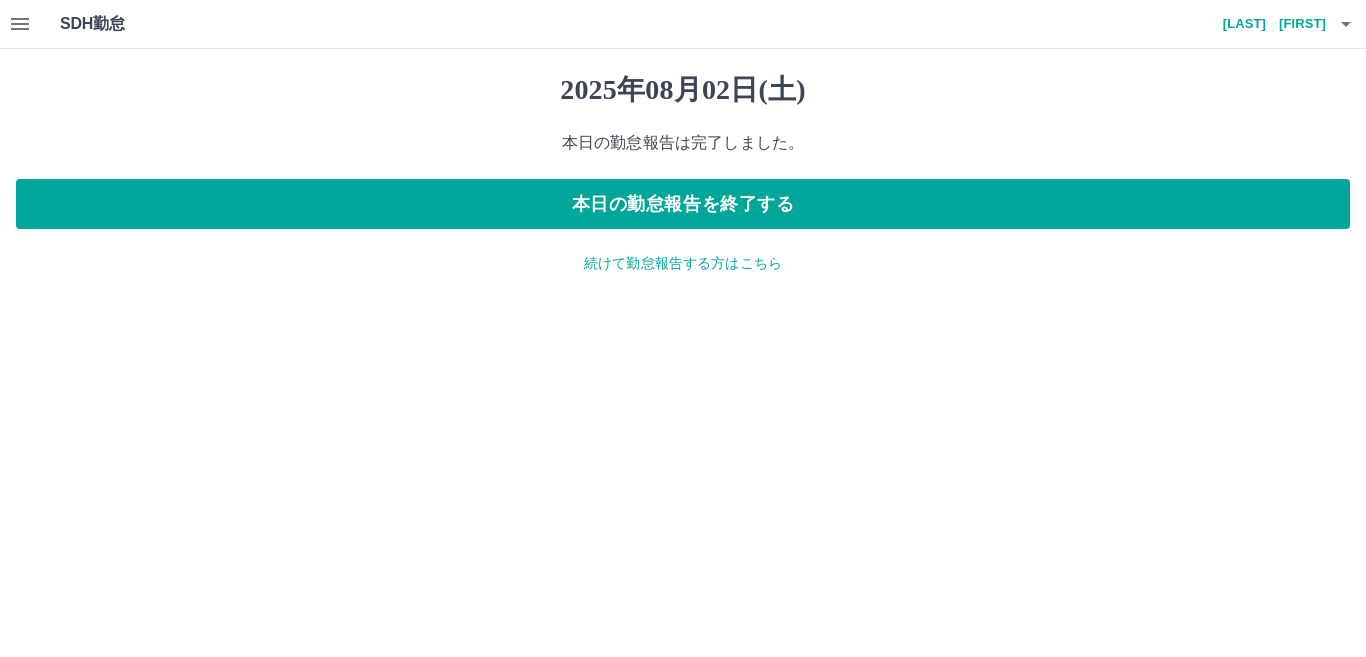 click 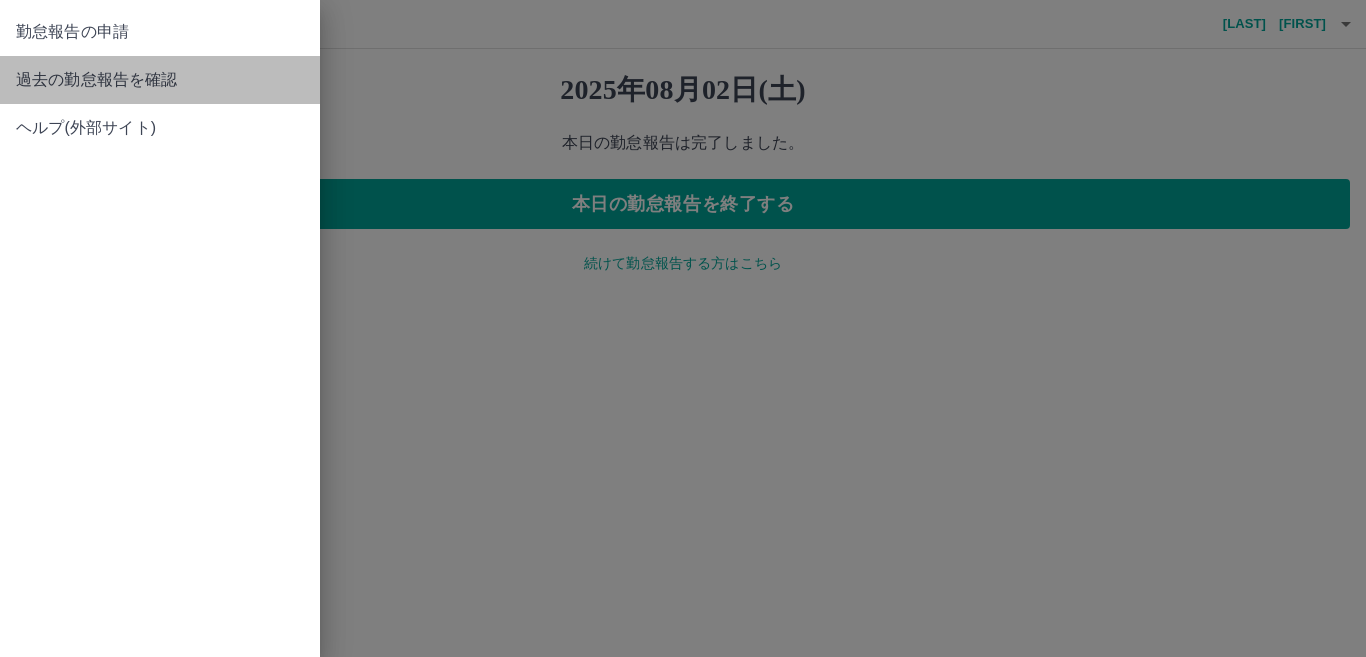 click on "過去の勤怠報告を確認" at bounding box center [160, 80] 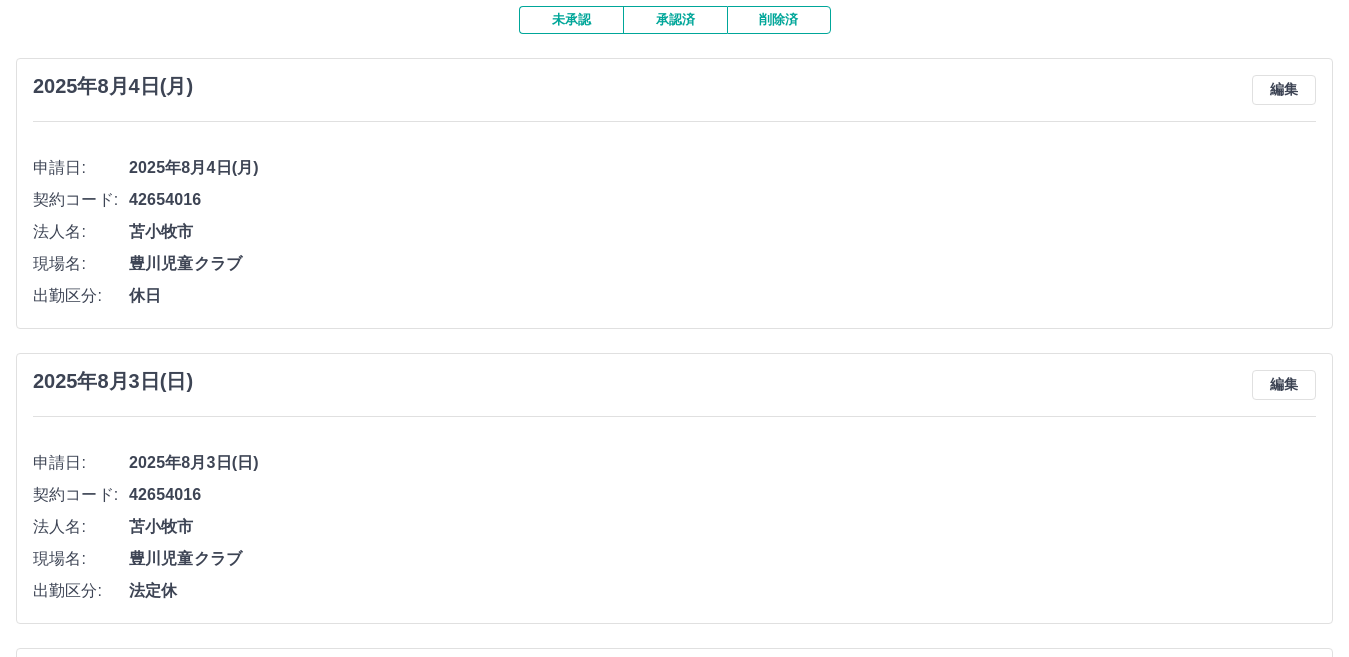 scroll, scrollTop: 108, scrollLeft: 0, axis: vertical 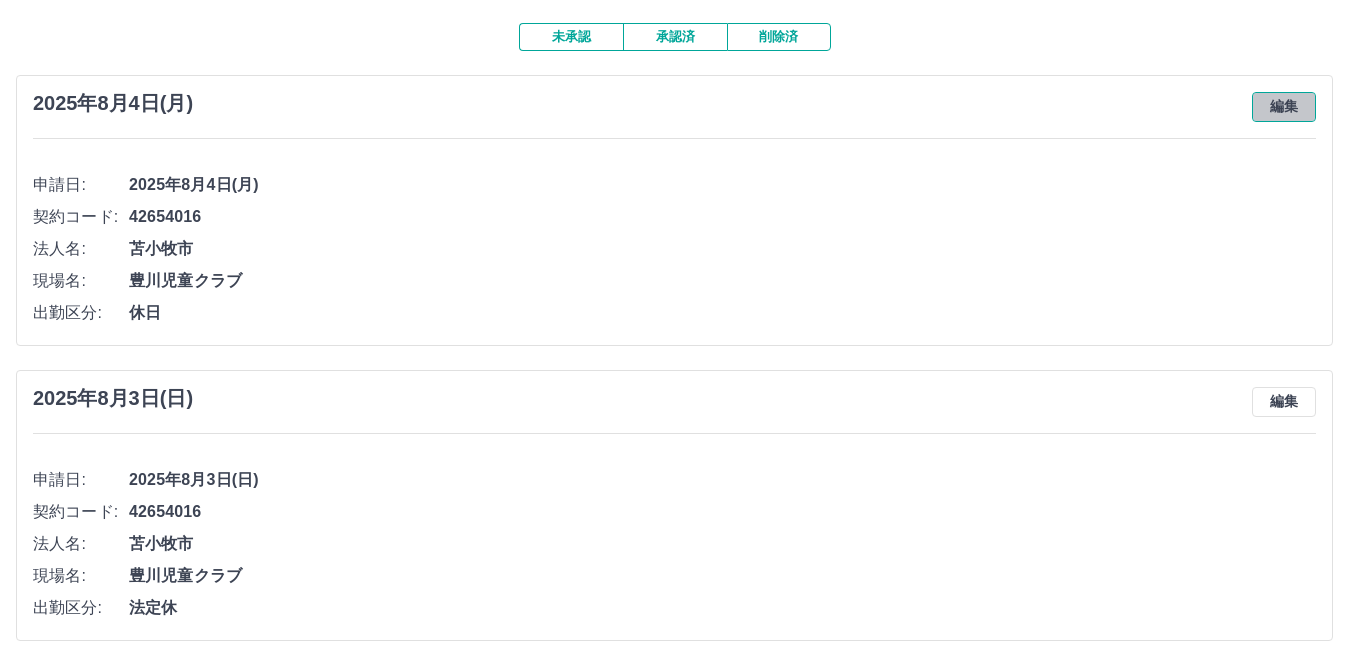 click on "編集" at bounding box center (1284, 107) 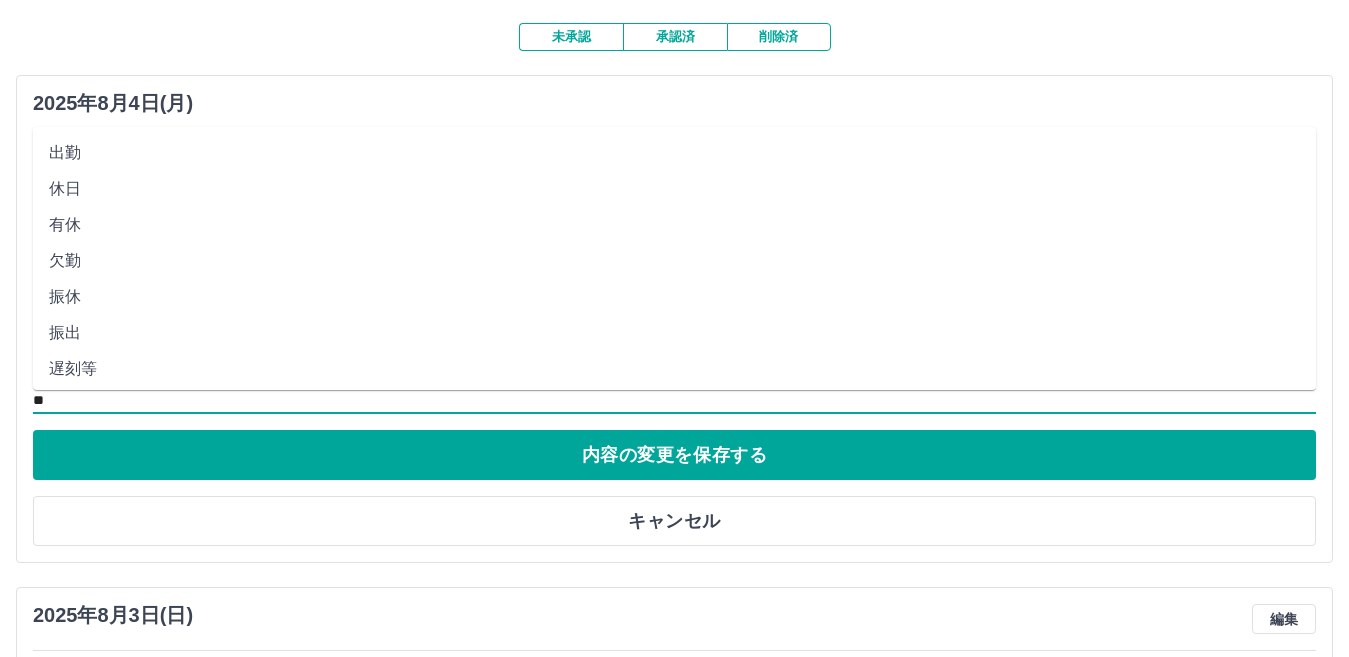click on "**" at bounding box center (674, 400) 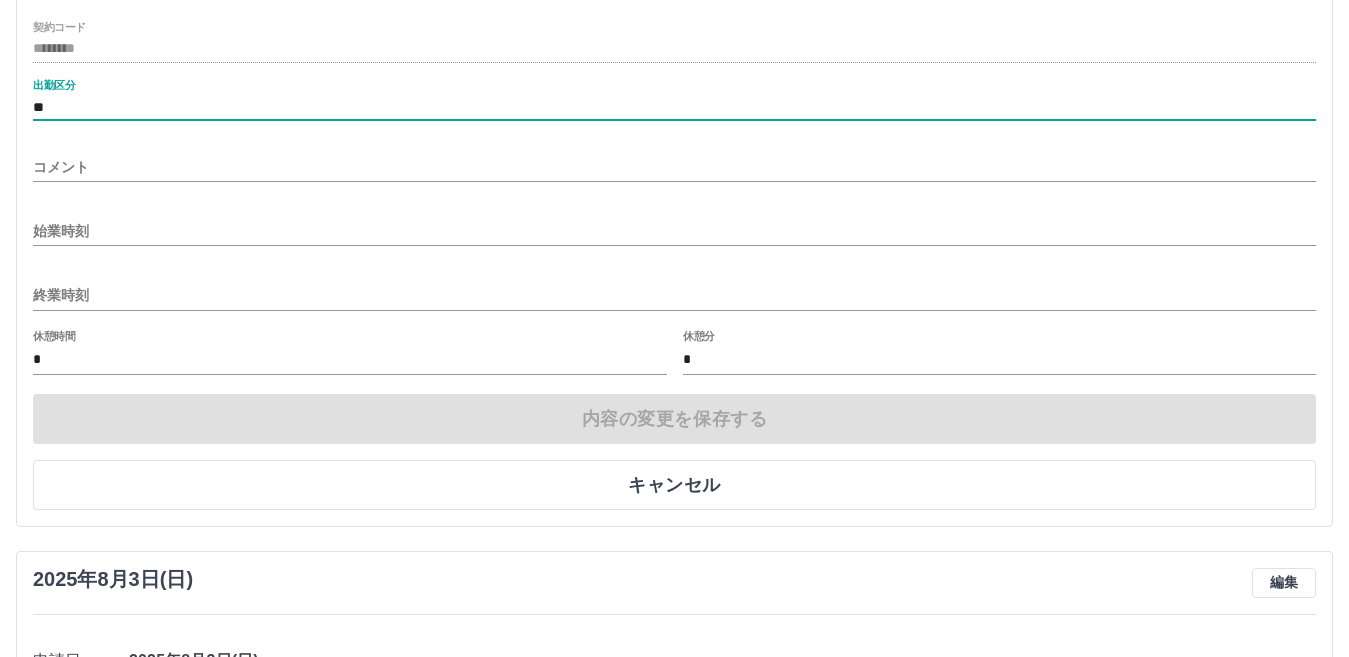 scroll, scrollTop: 405, scrollLeft: 0, axis: vertical 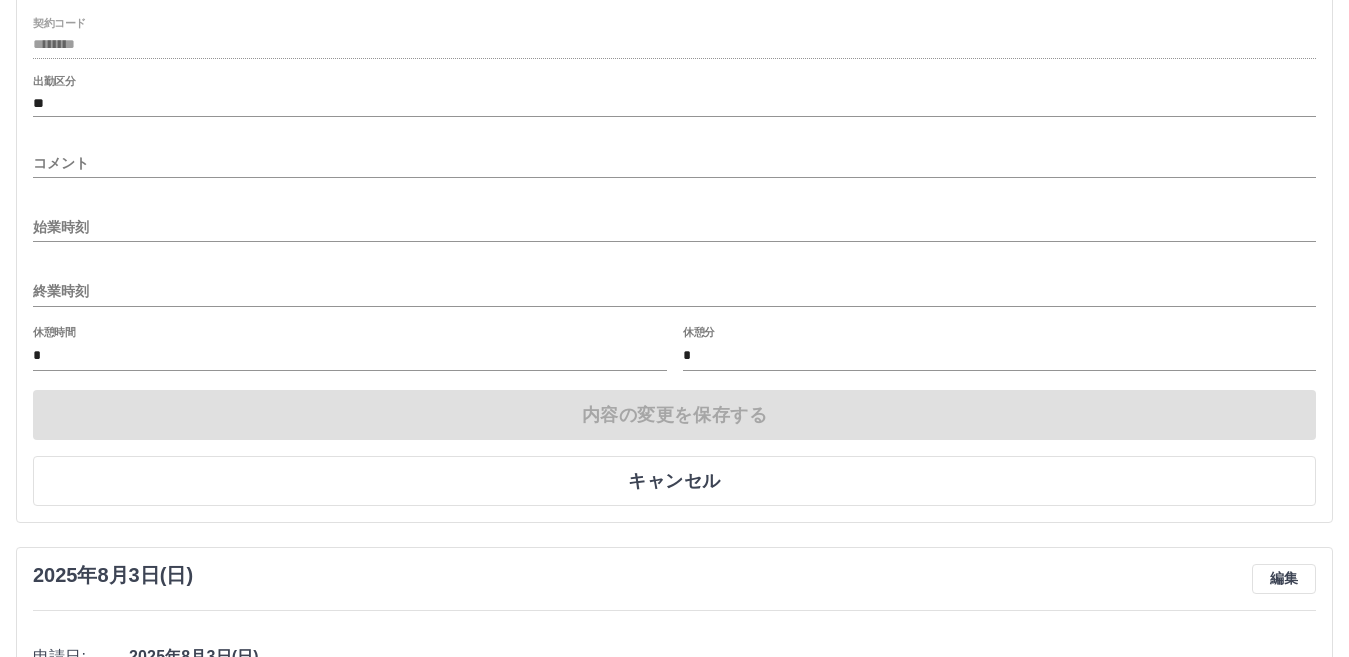 click on "始業時刻" at bounding box center (674, 221) 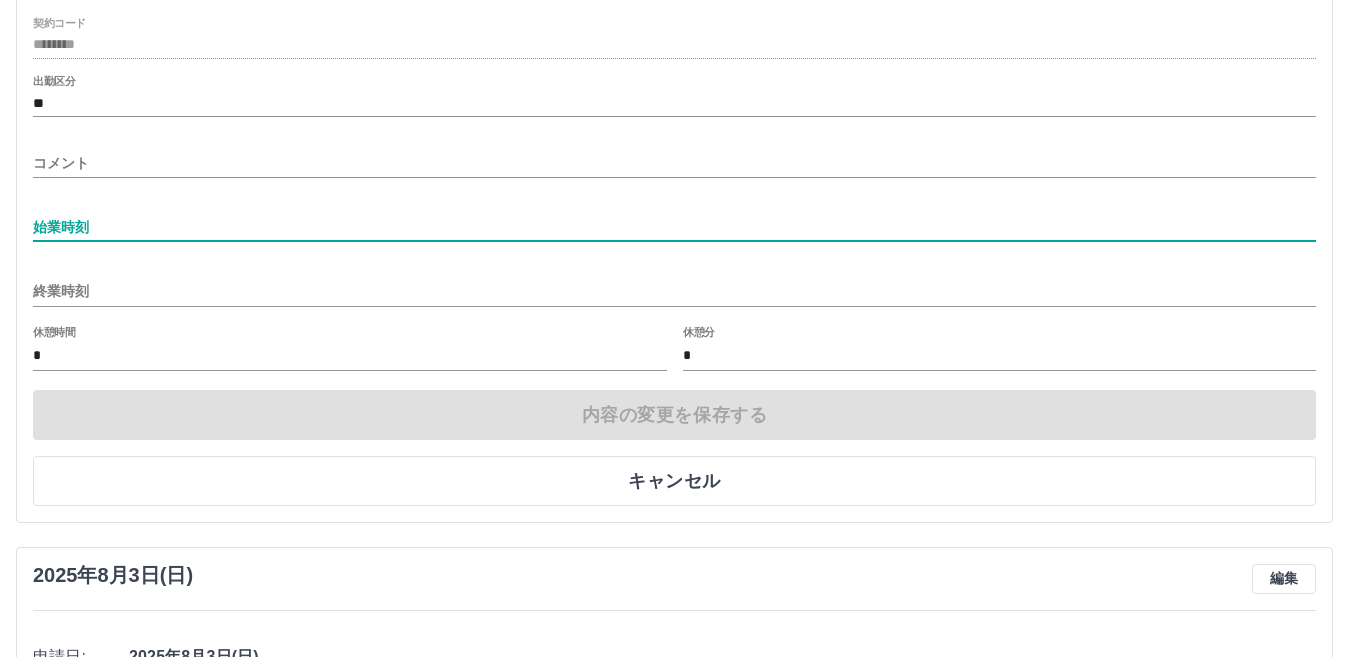 click on "始業時刻" at bounding box center [674, 227] 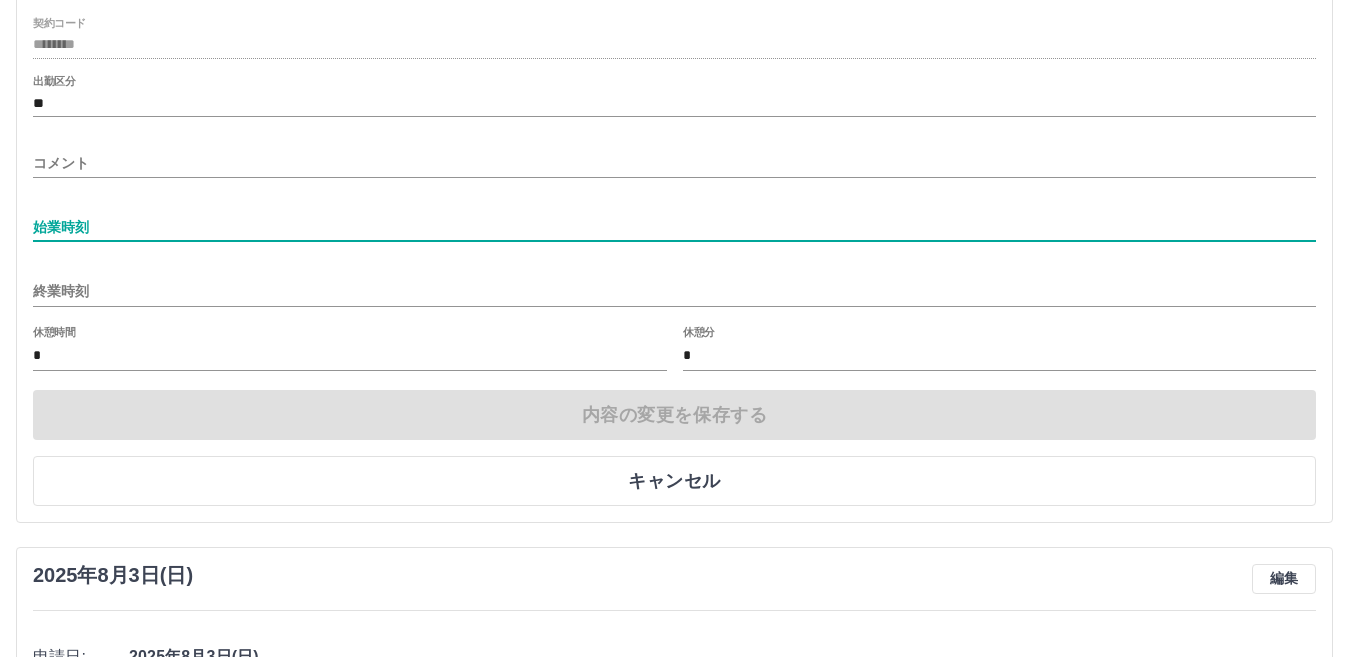 click on "始業時刻" at bounding box center [674, 227] 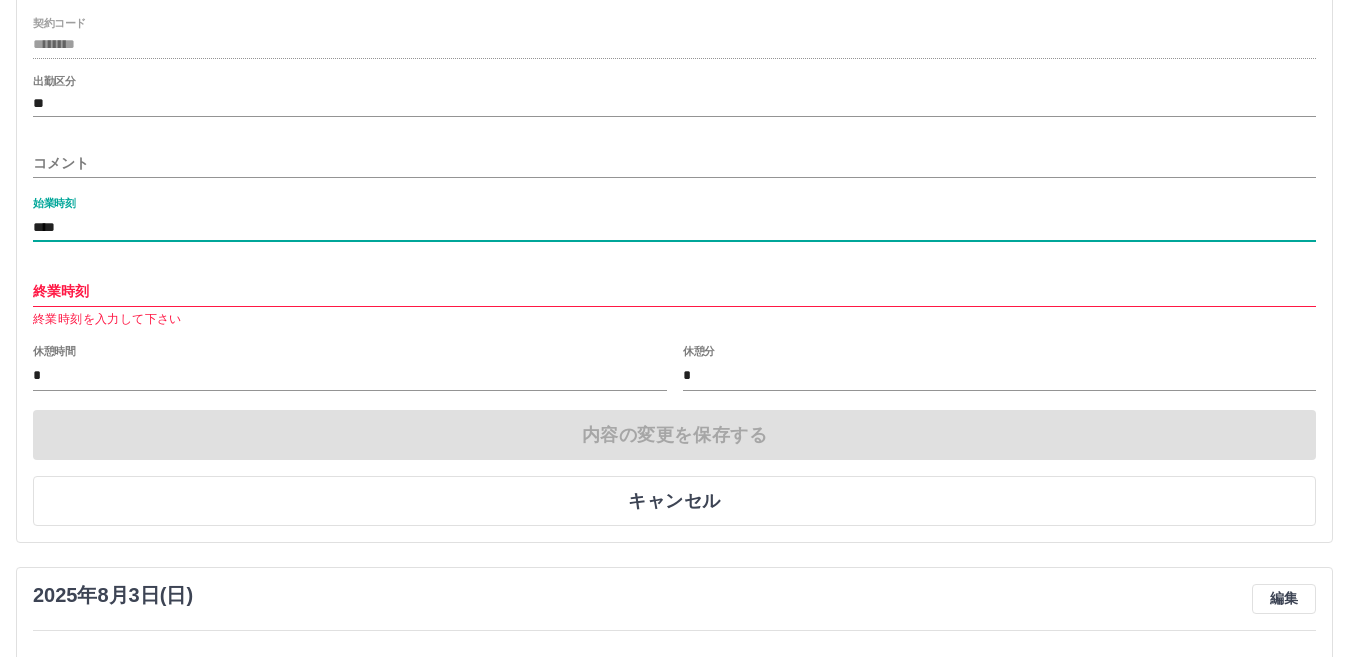 type on "****" 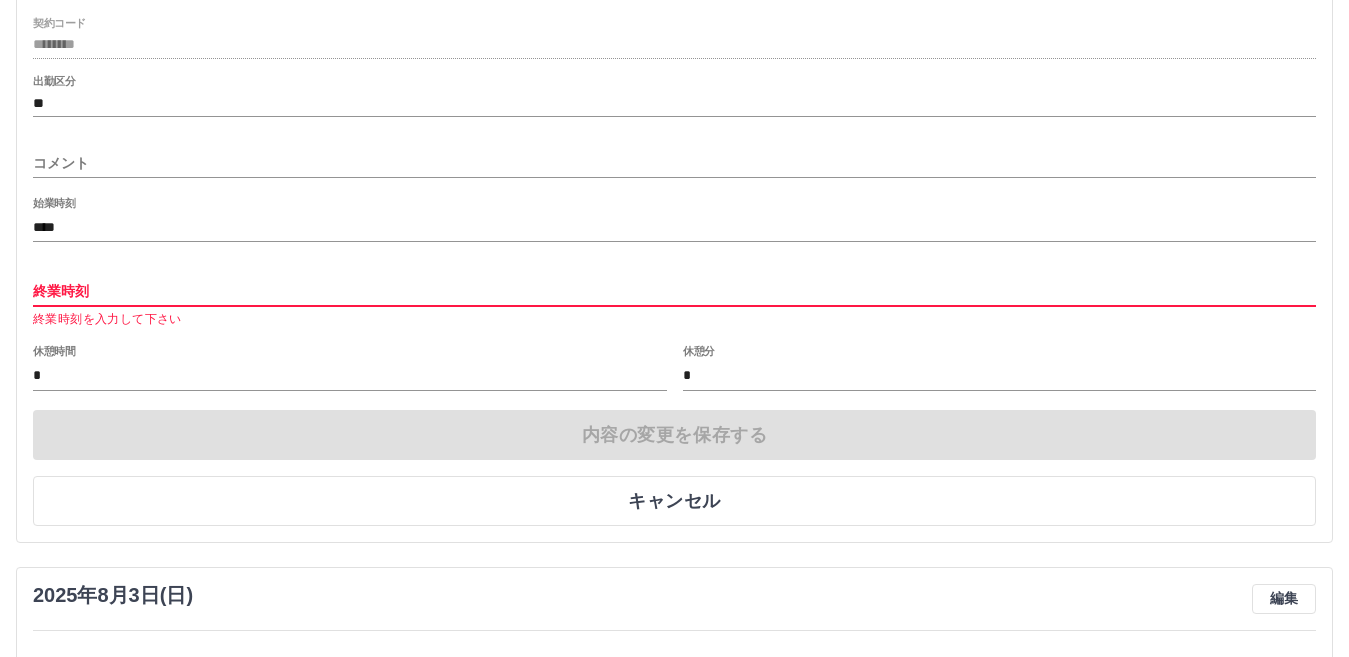 click on "終業時刻" at bounding box center [674, 291] 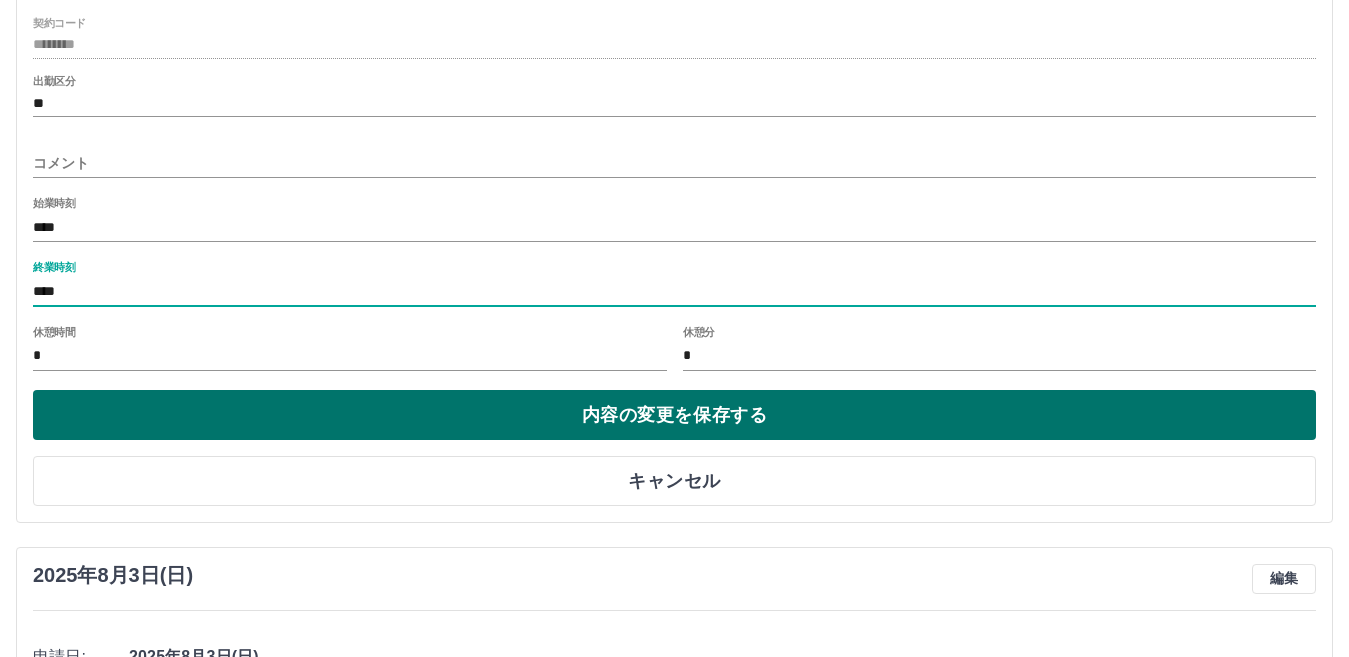 type on "****" 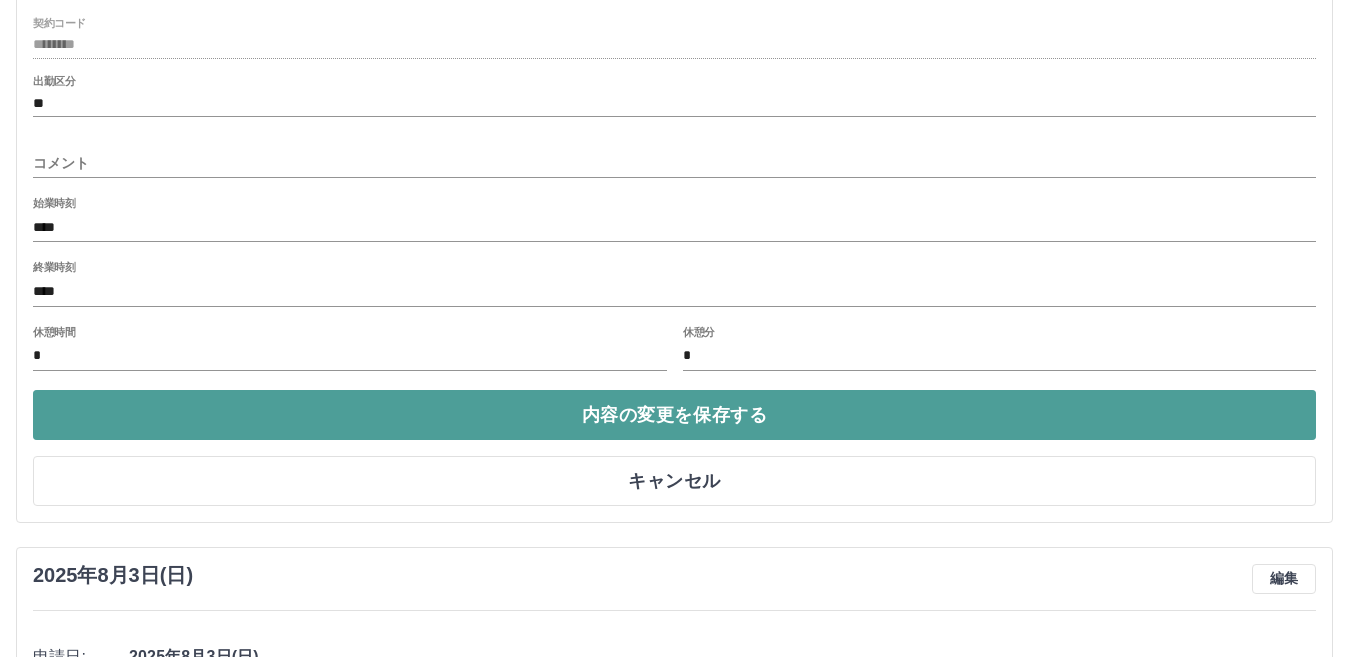 click on "内容の変更を保存する" at bounding box center [674, 415] 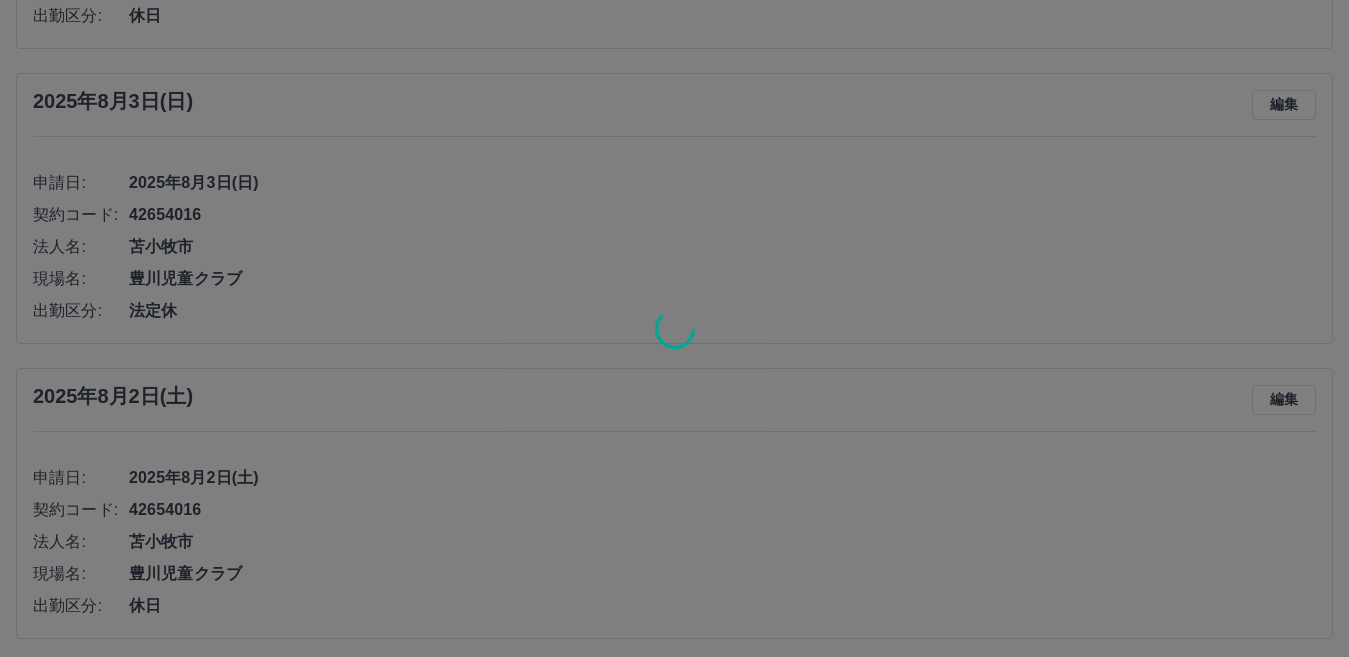 scroll, scrollTop: 412, scrollLeft: 0, axis: vertical 